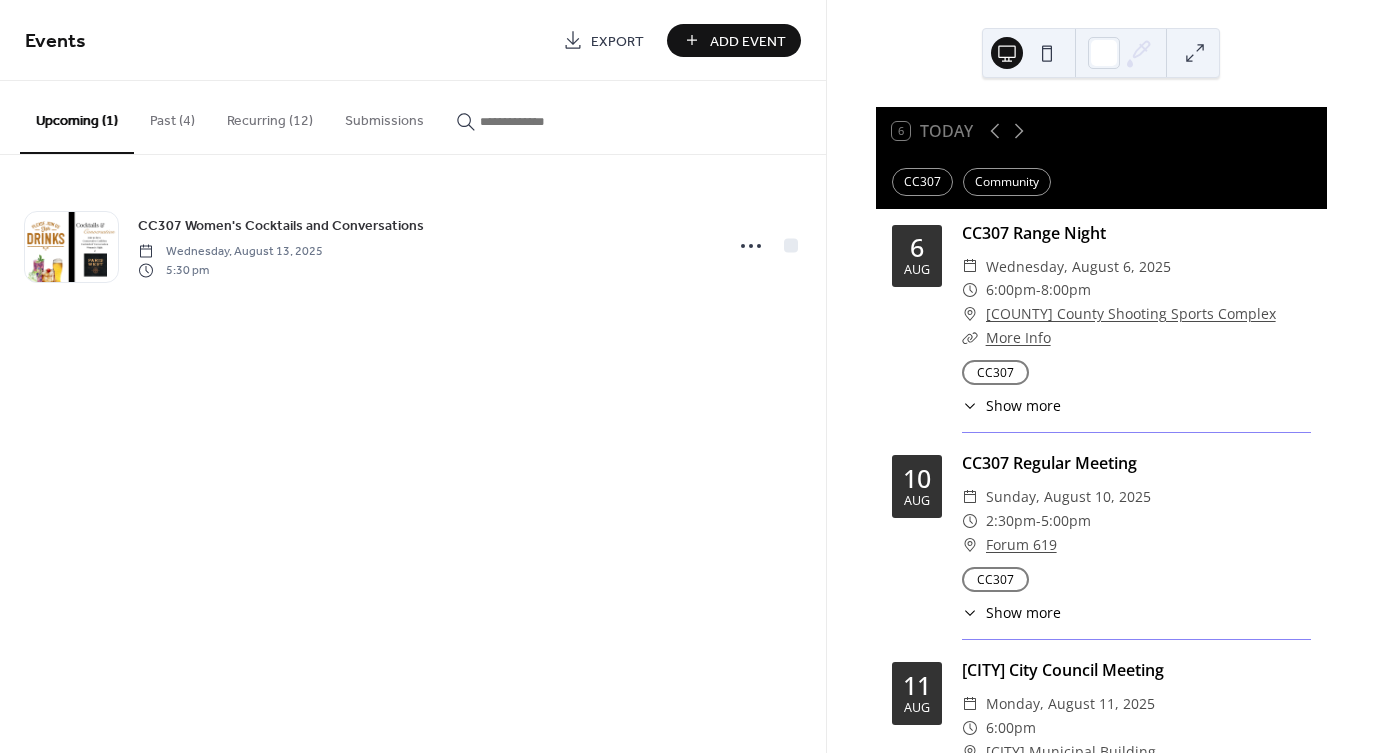 scroll, scrollTop: 0, scrollLeft: 0, axis: both 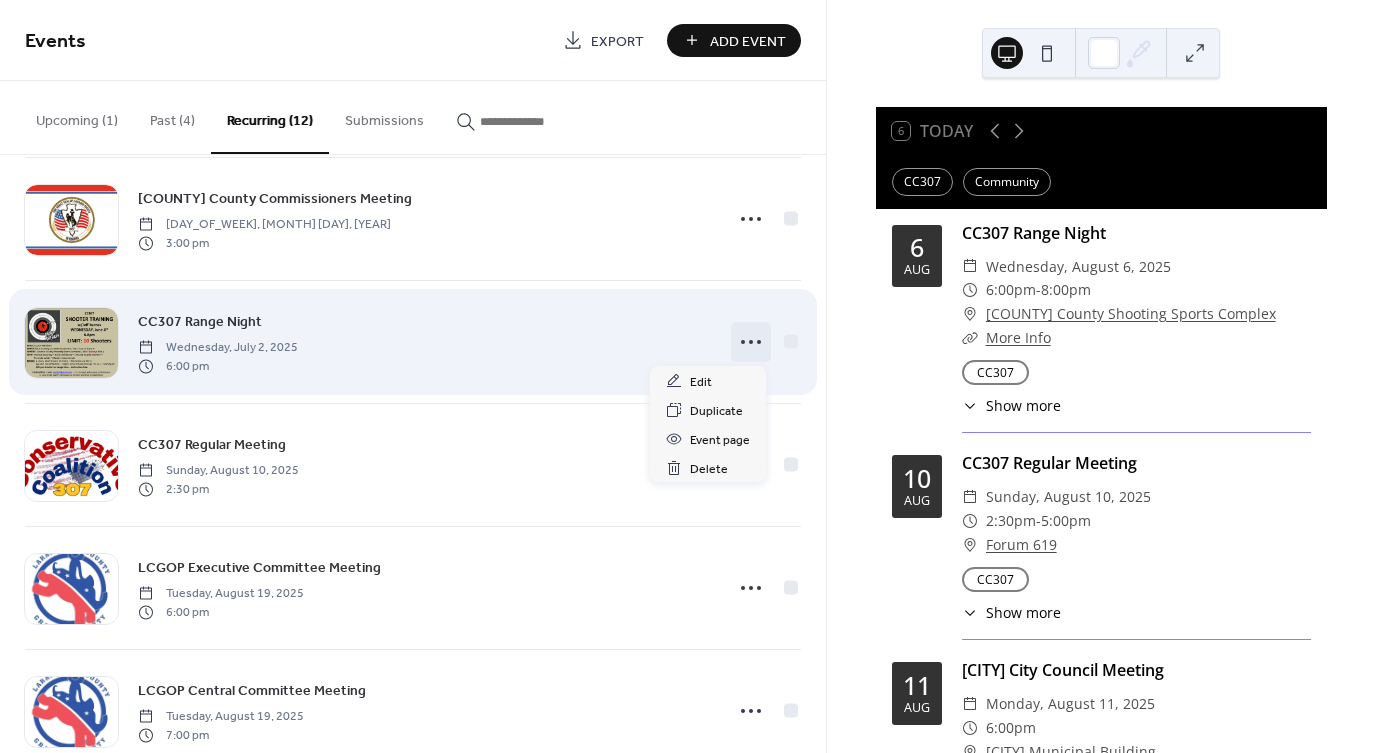 click 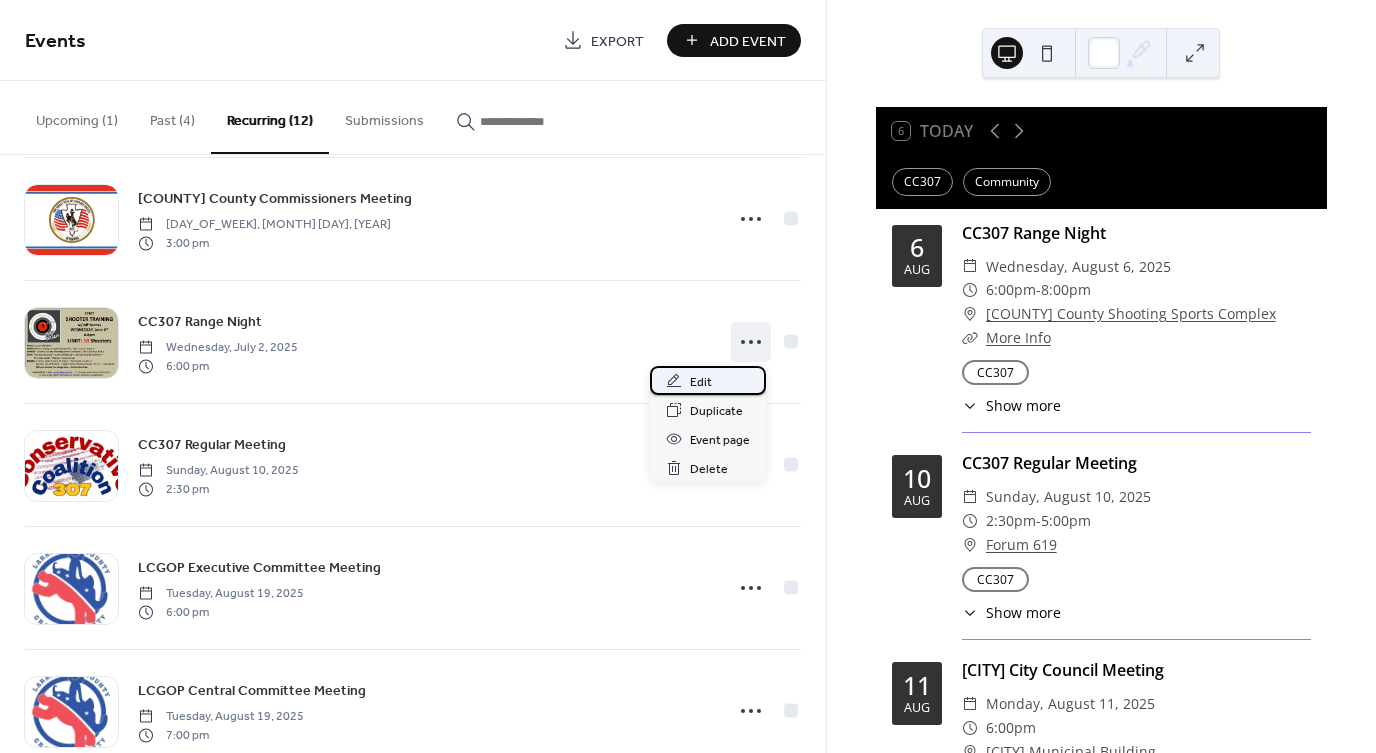 click on "Edit" at bounding box center [701, 382] 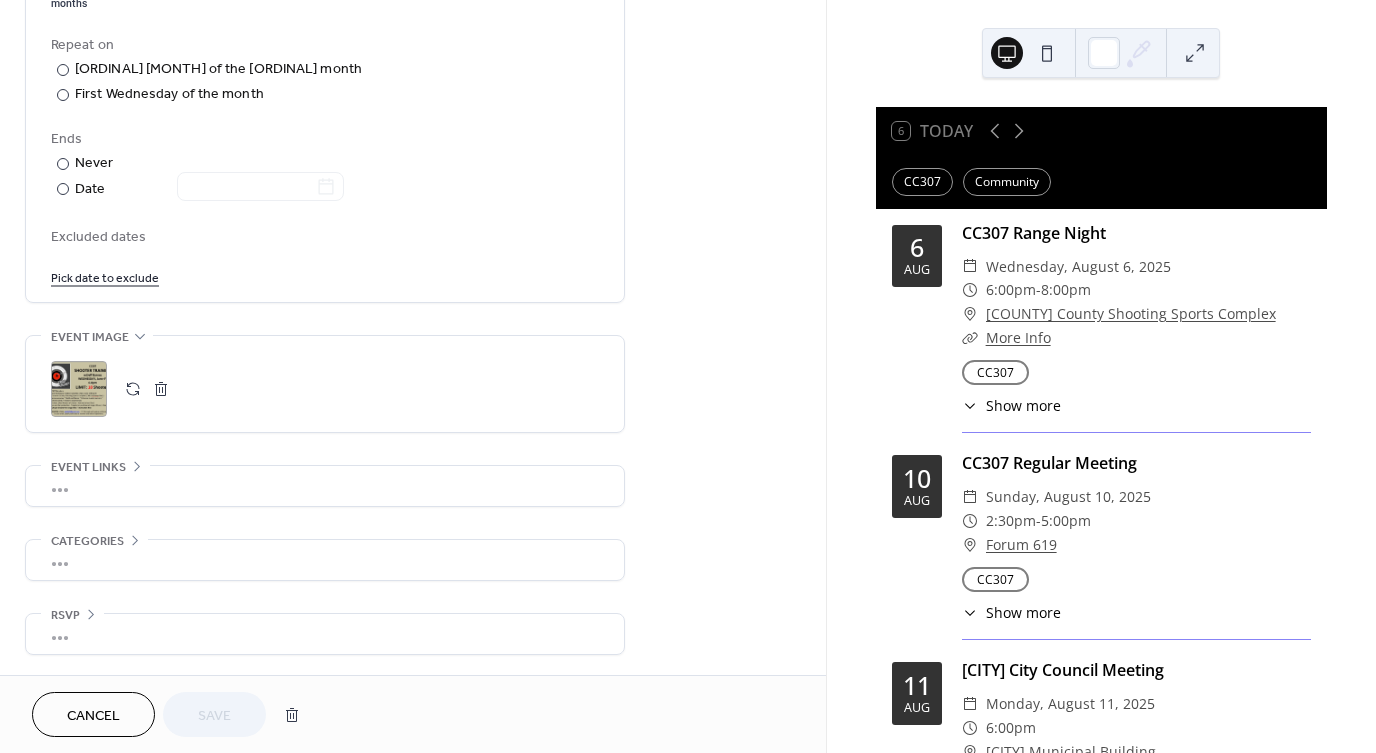 scroll, scrollTop: 1035, scrollLeft: 0, axis: vertical 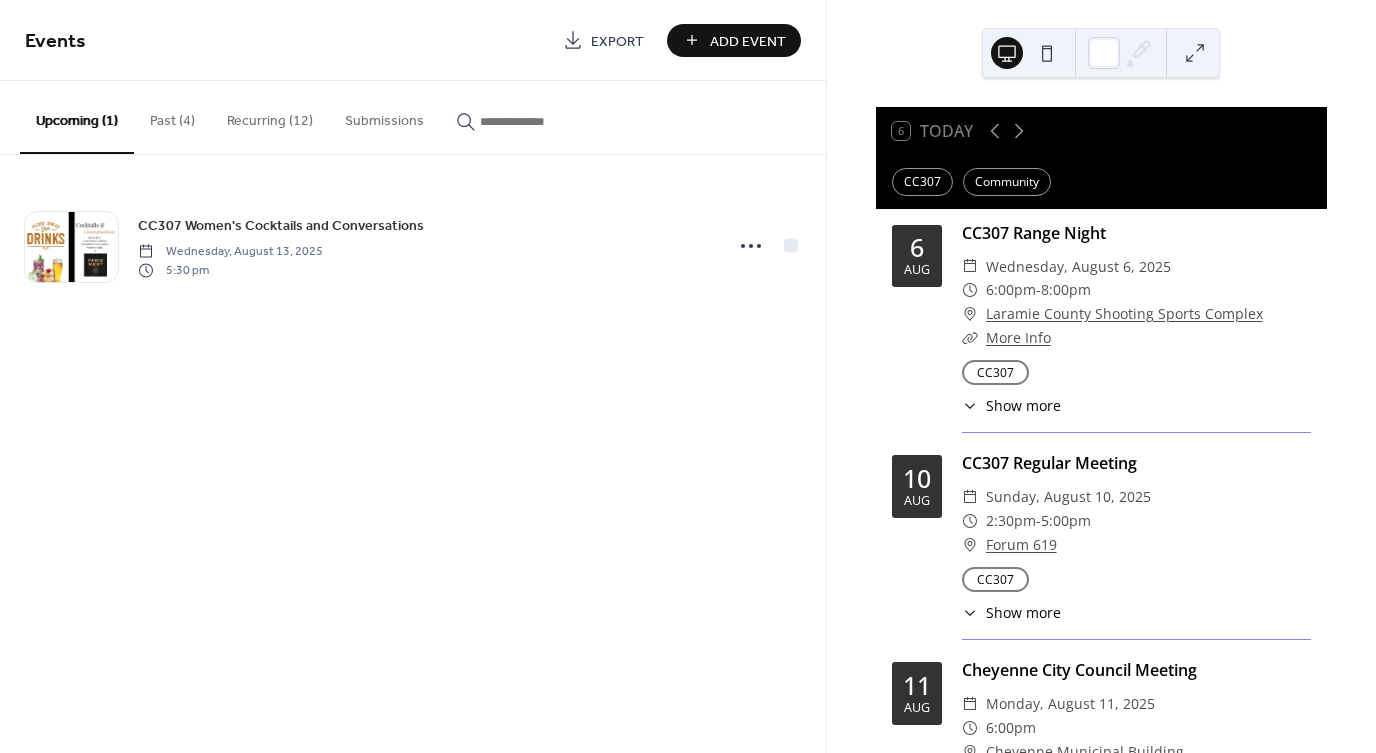 click on "Past (4)" at bounding box center (172, 116) 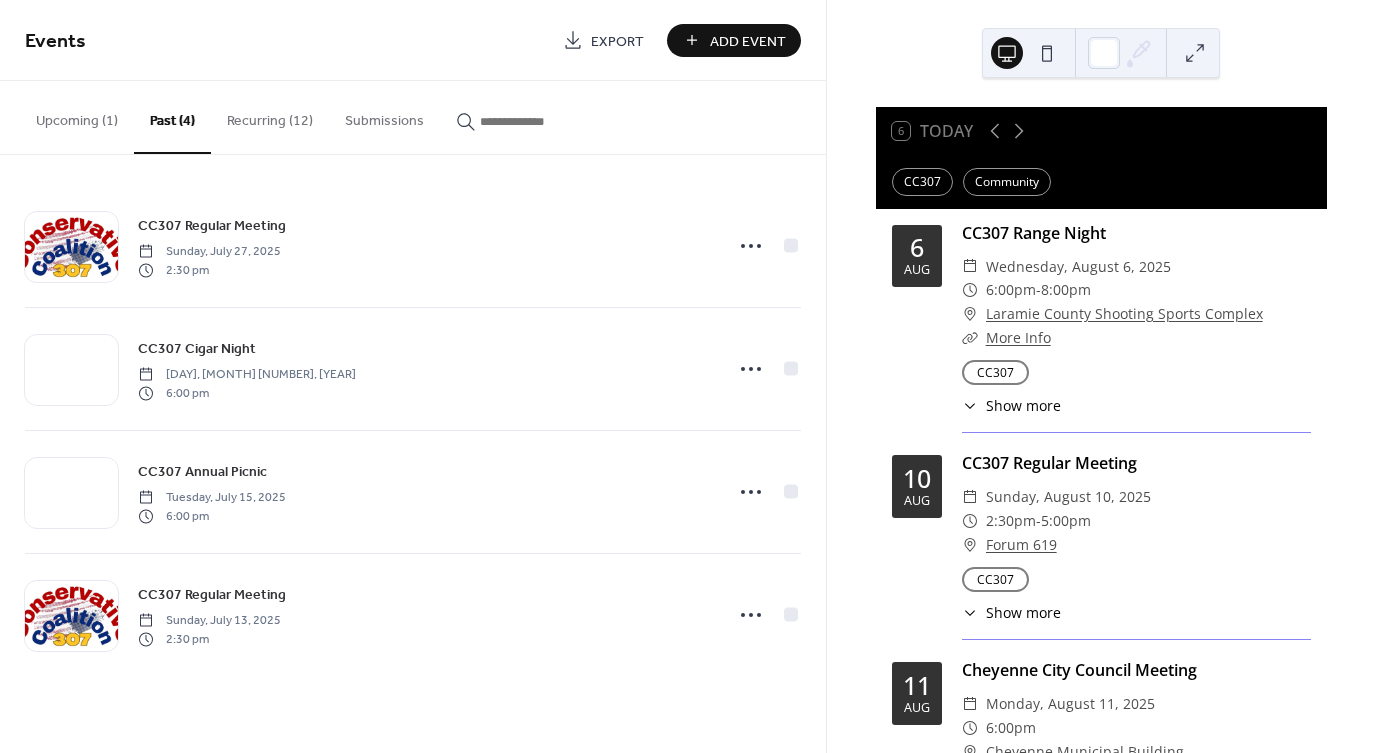 click on "Recurring (12)" at bounding box center (270, 116) 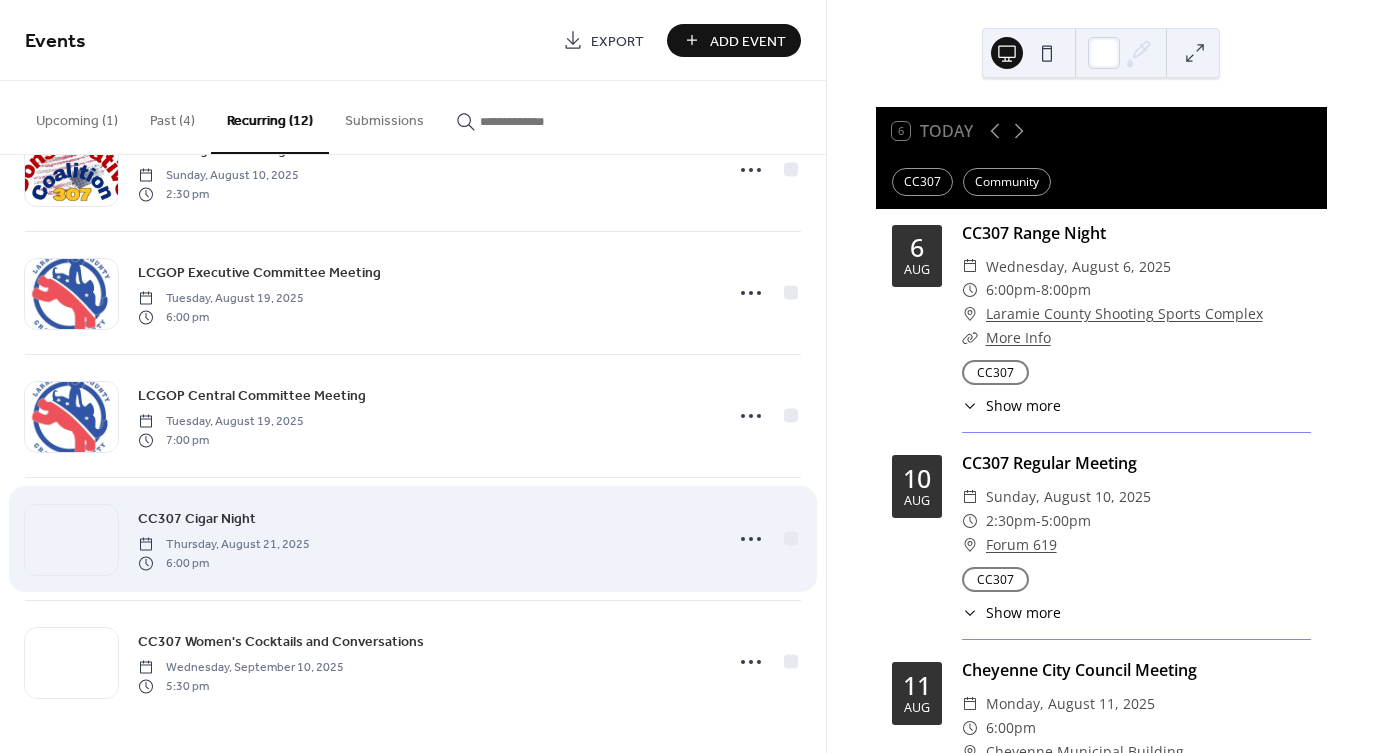scroll, scrollTop: 937, scrollLeft: 0, axis: vertical 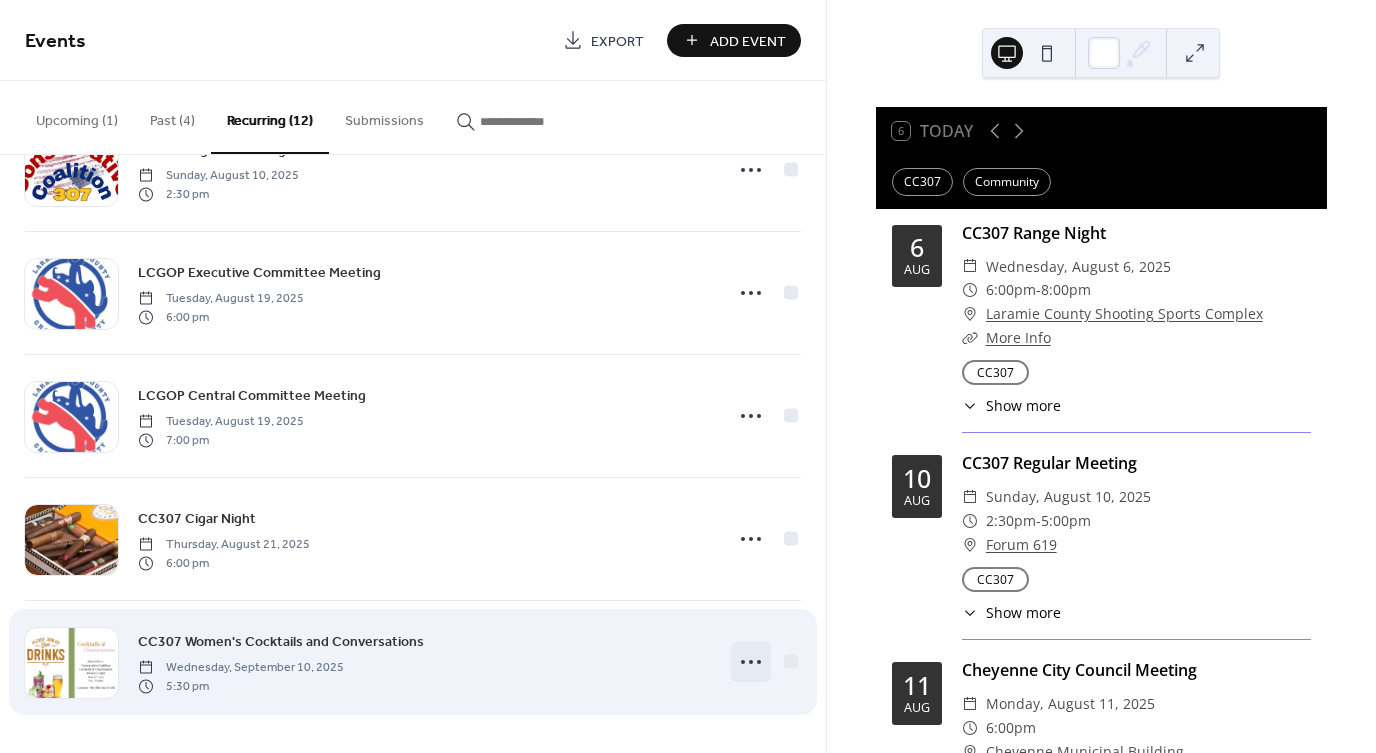 click 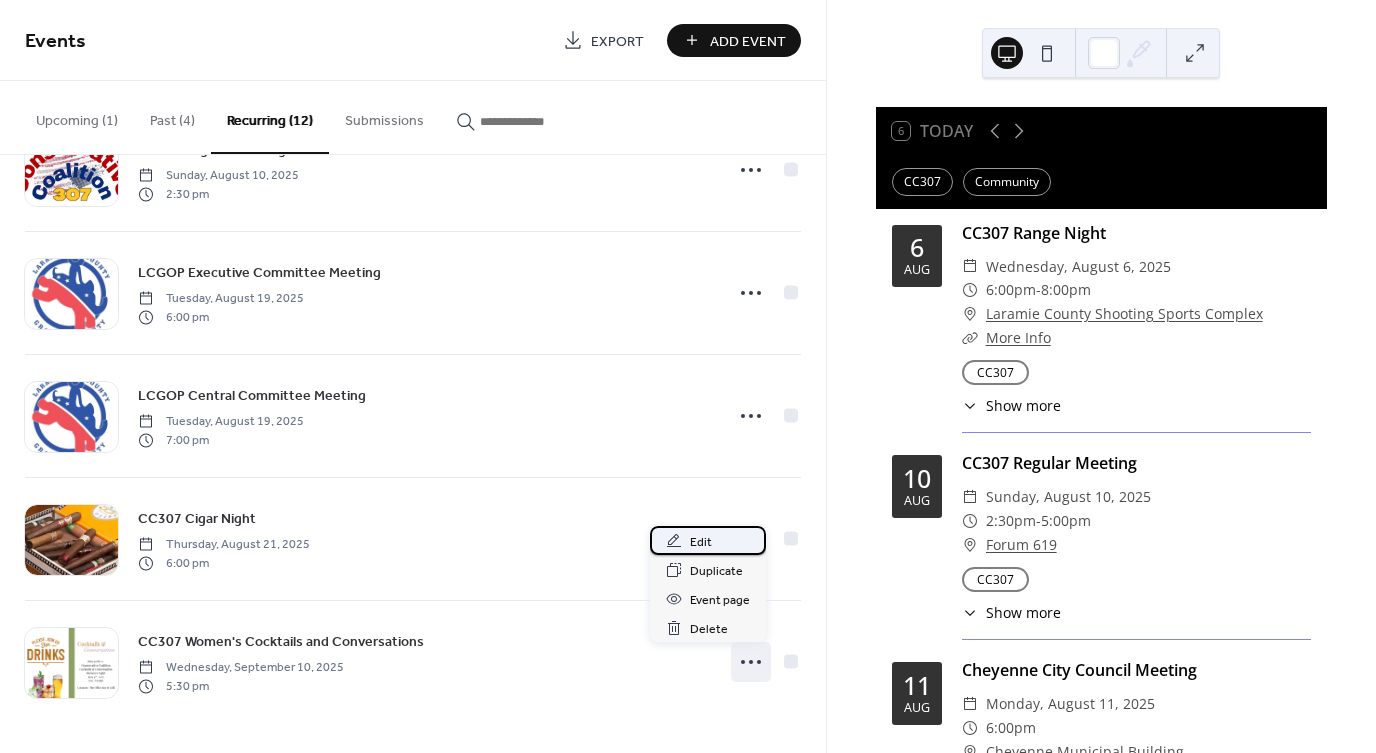 click on "Edit" at bounding box center [708, 540] 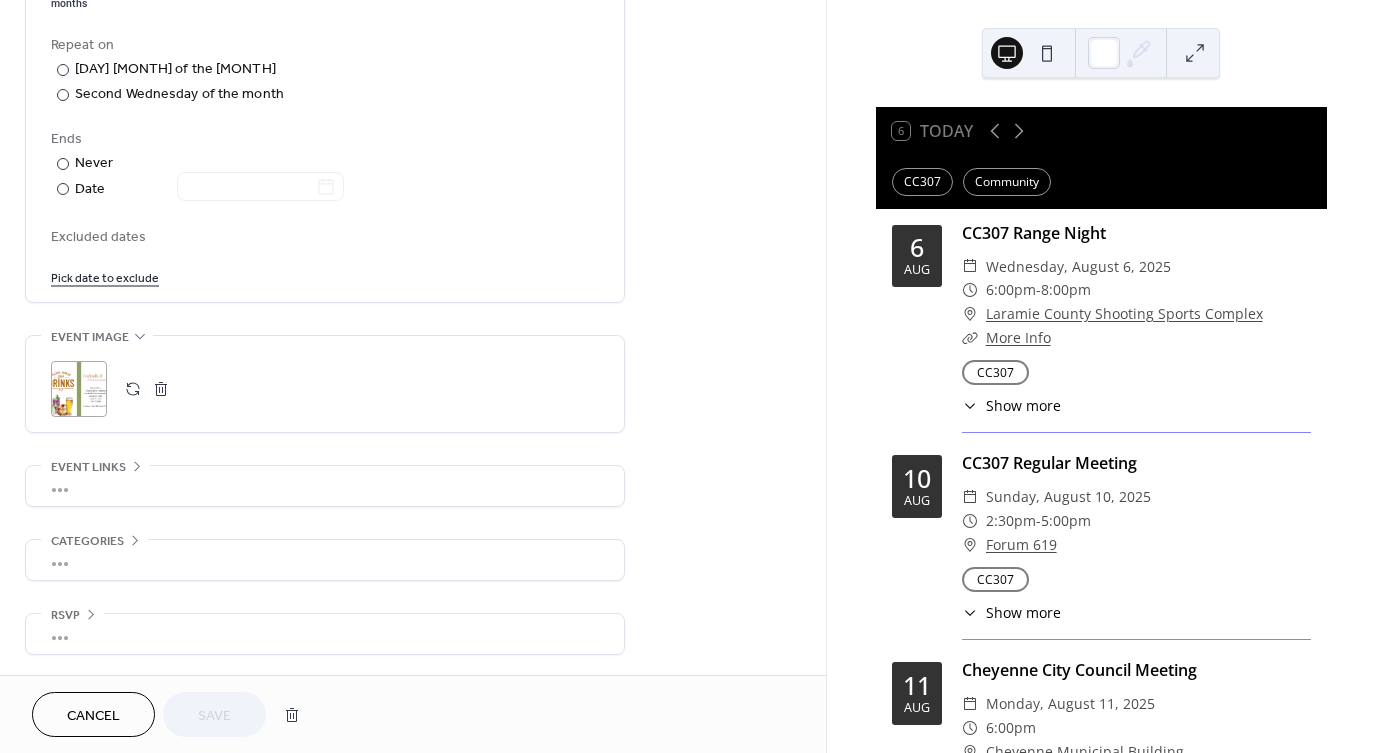 scroll, scrollTop: 1035, scrollLeft: 0, axis: vertical 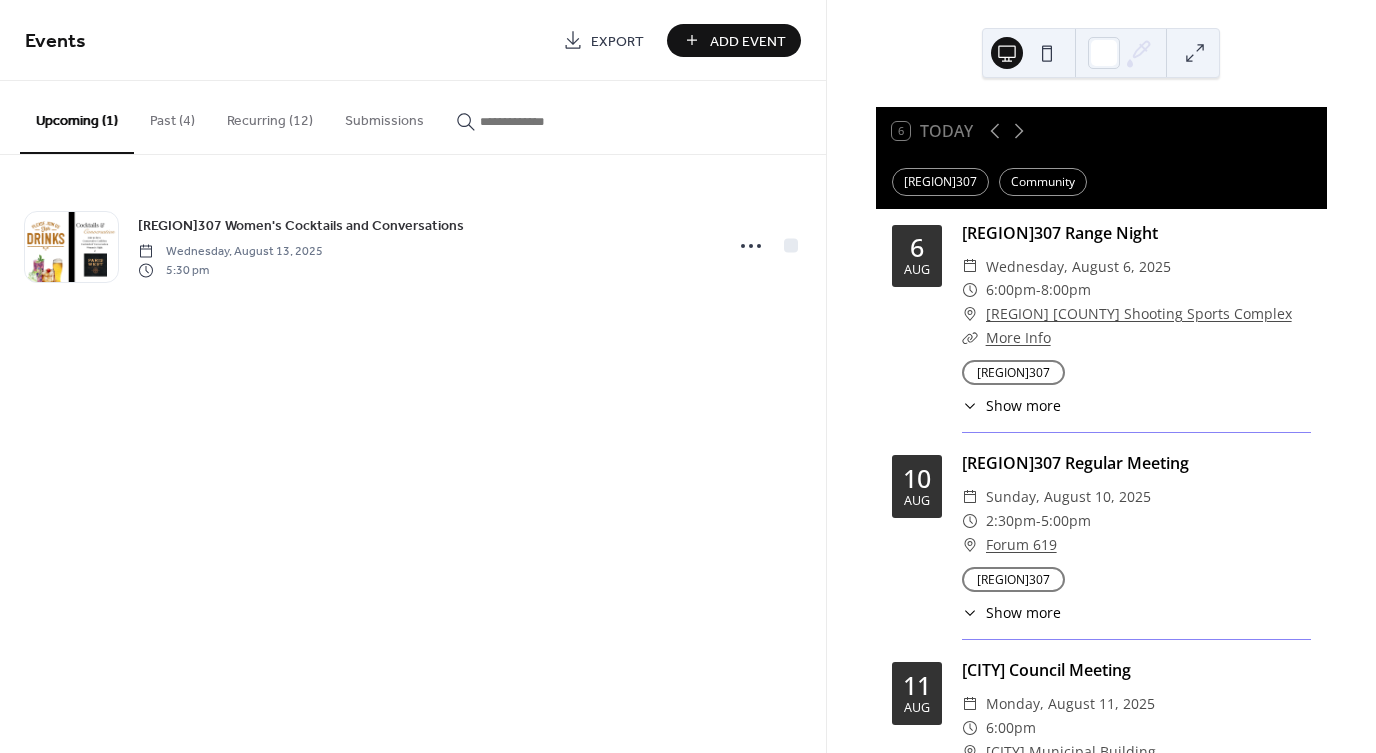 click on "Recurring (12)" at bounding box center [270, 116] 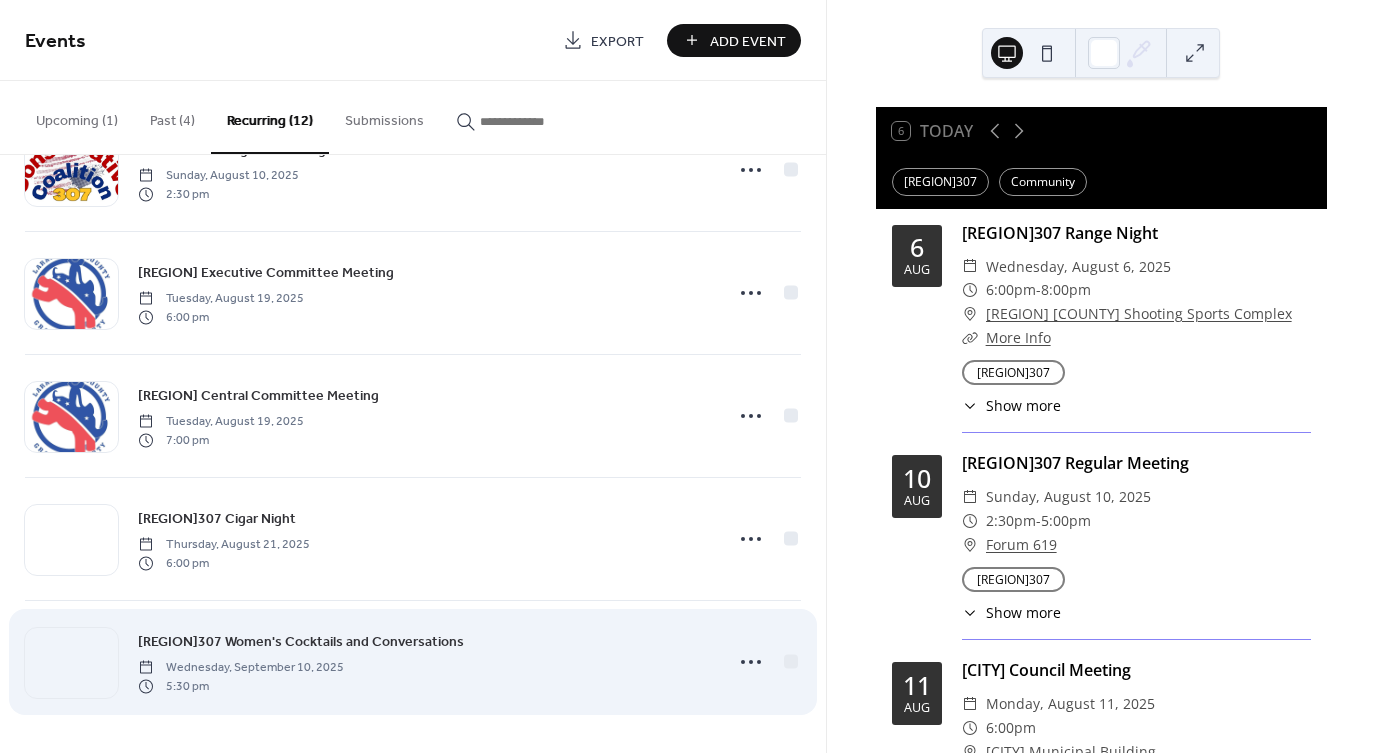 scroll, scrollTop: 937, scrollLeft: 0, axis: vertical 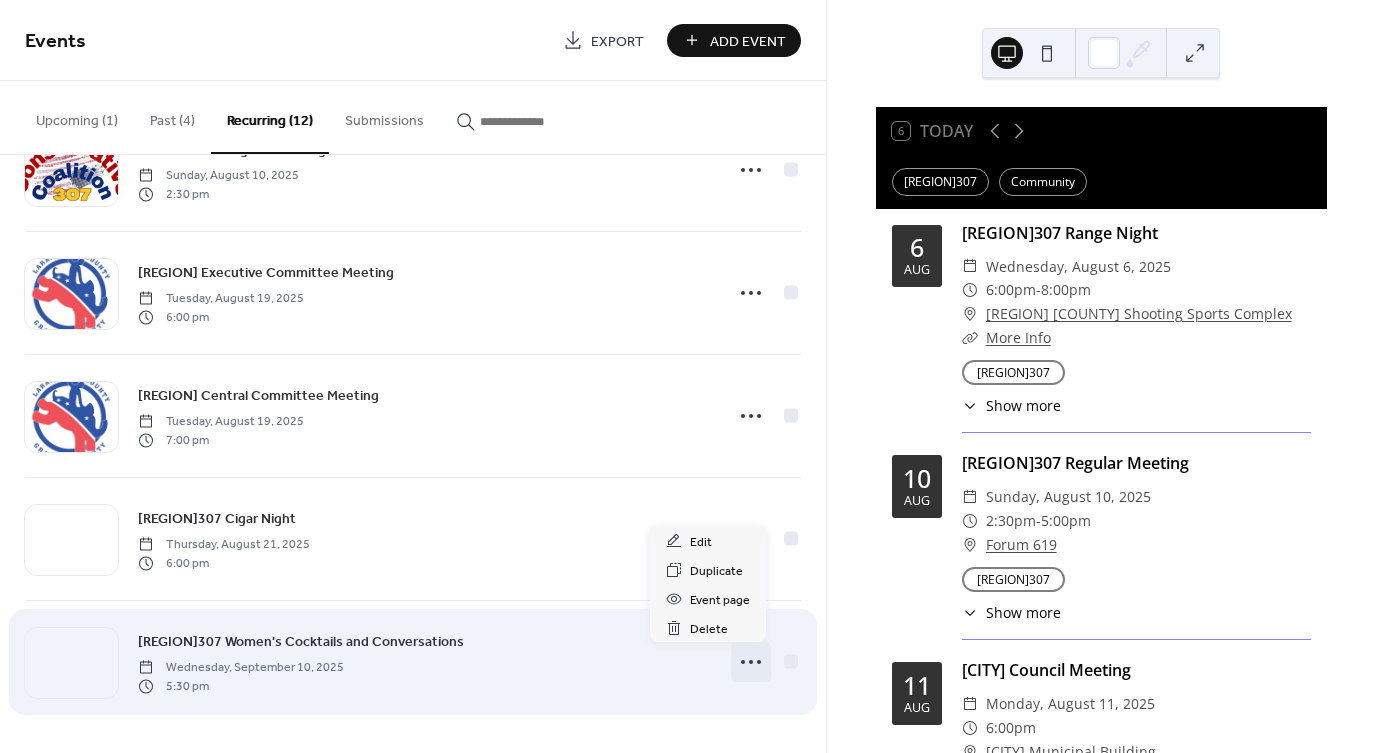 click 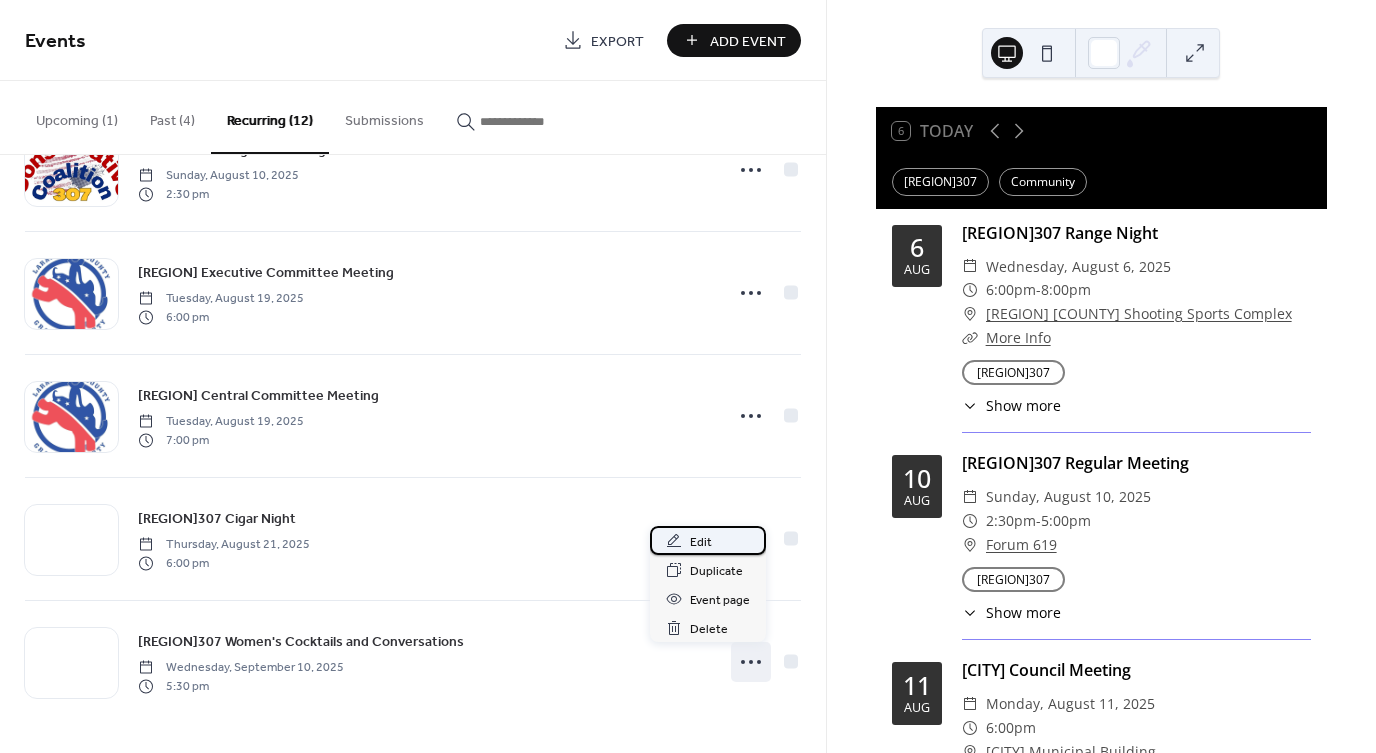 click on "Edit" at bounding box center [701, 542] 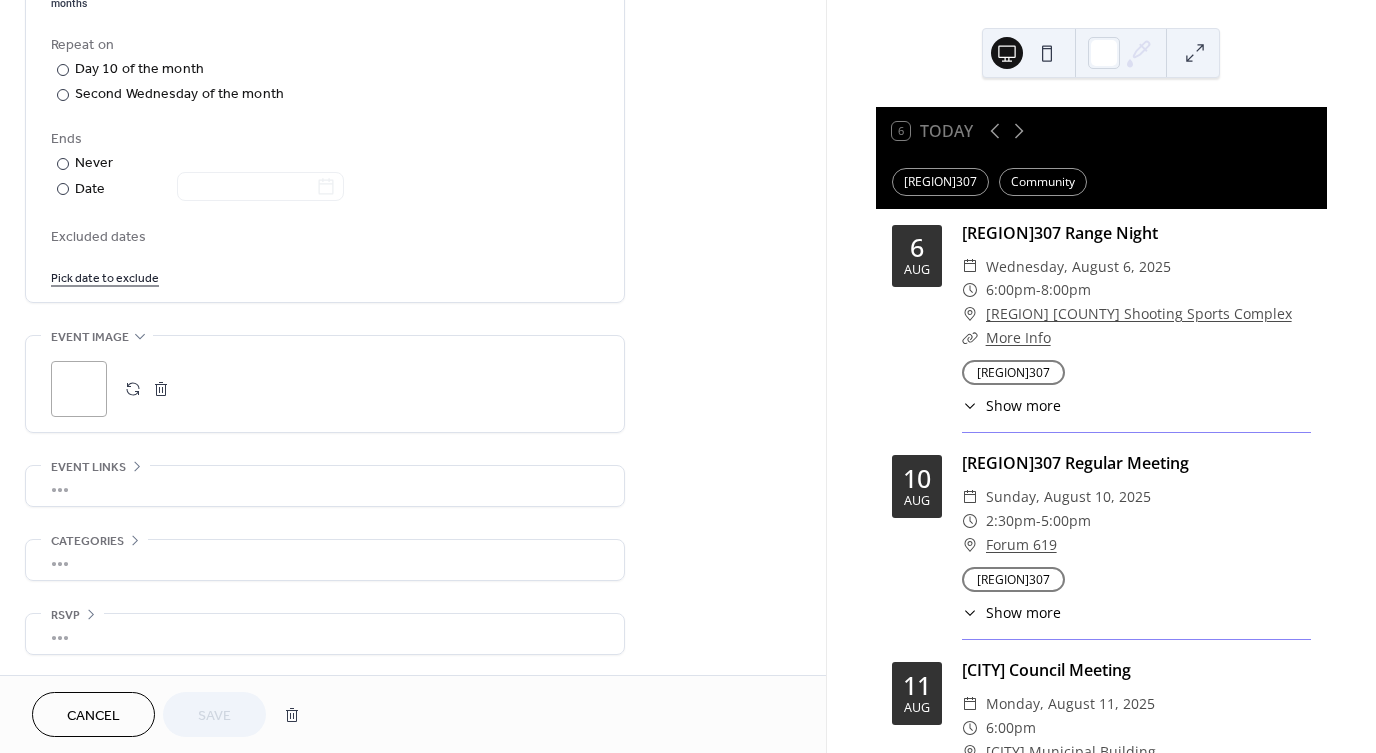 scroll, scrollTop: 1035, scrollLeft: 0, axis: vertical 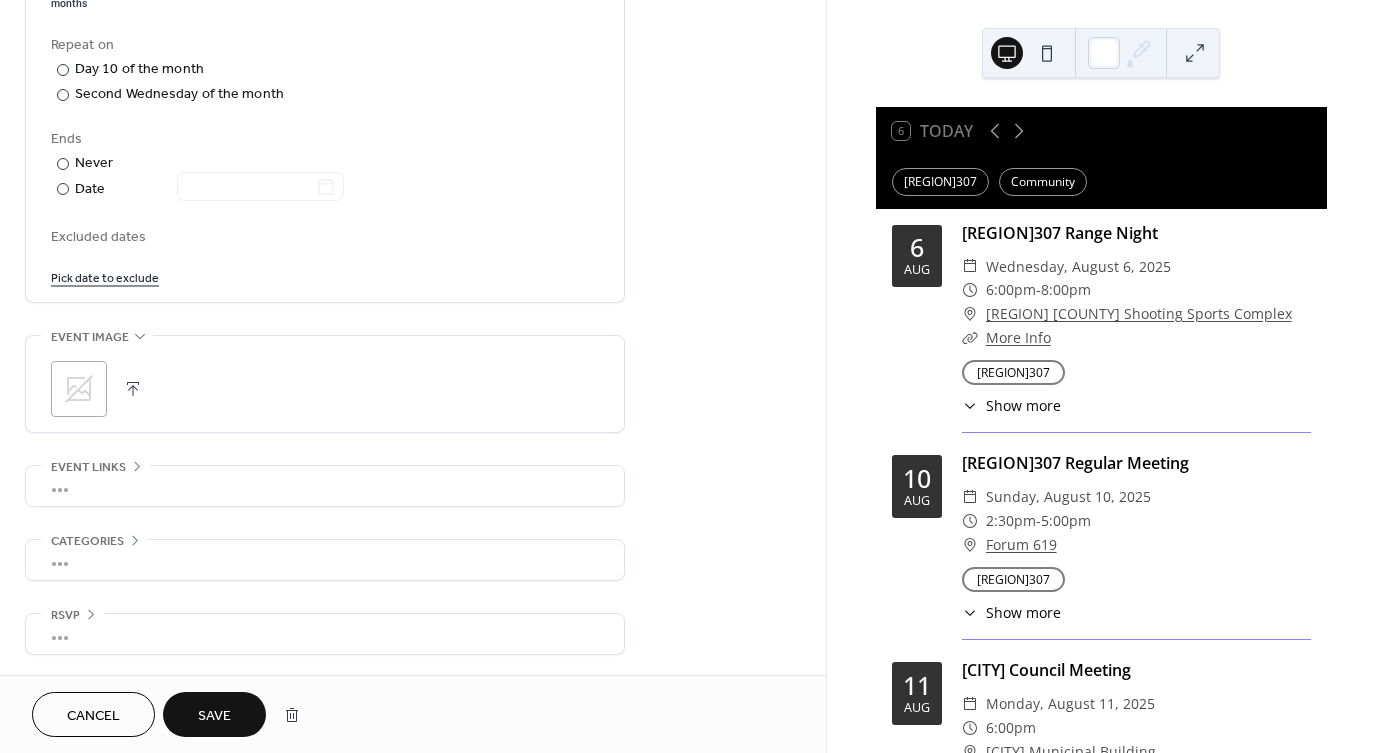 click 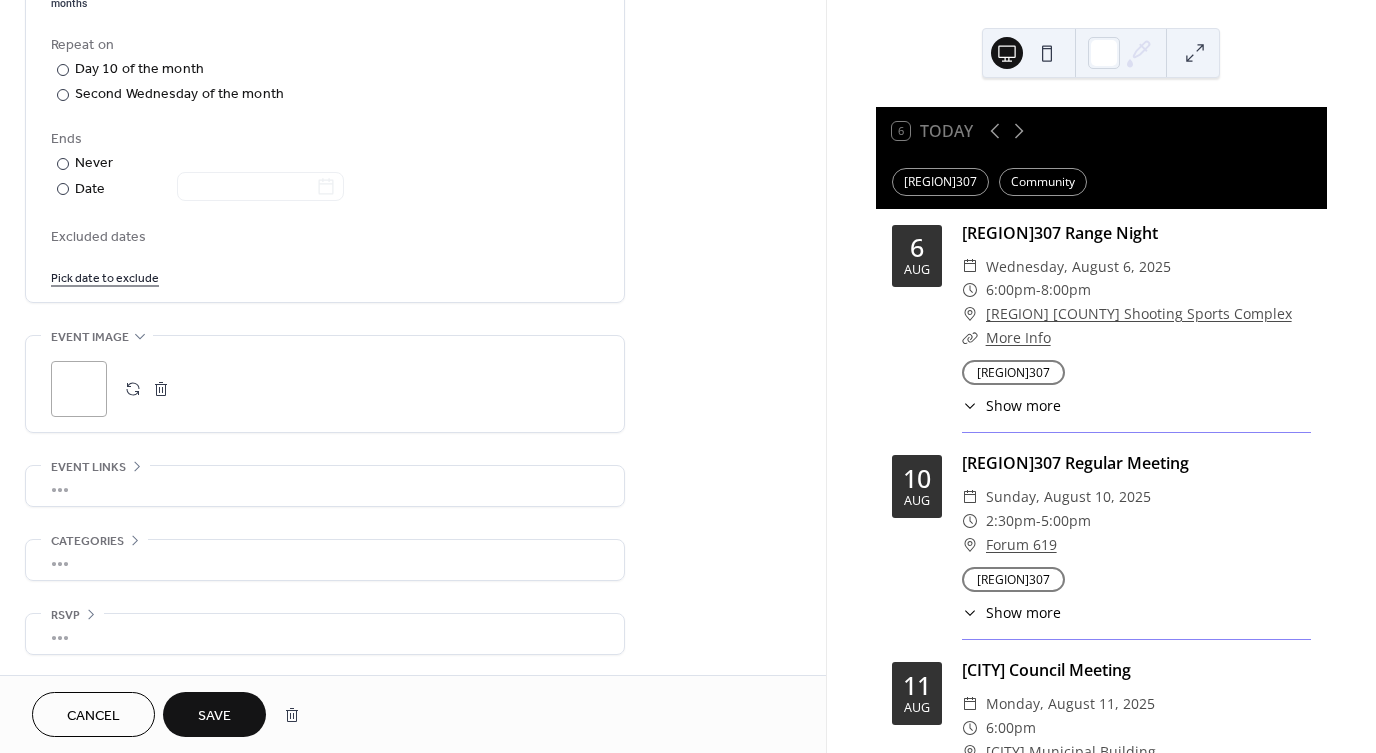 click on "Save" at bounding box center (214, 714) 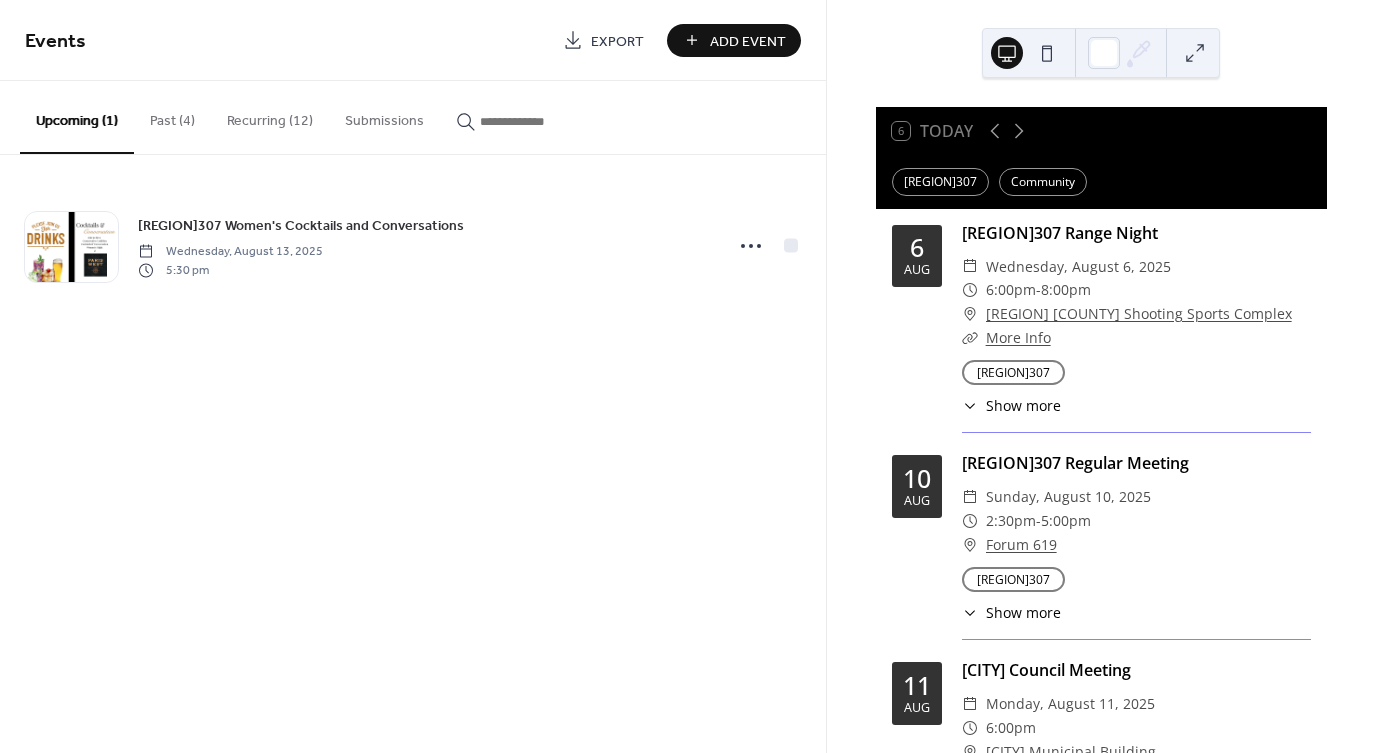 click on "Recurring (12)" at bounding box center (270, 116) 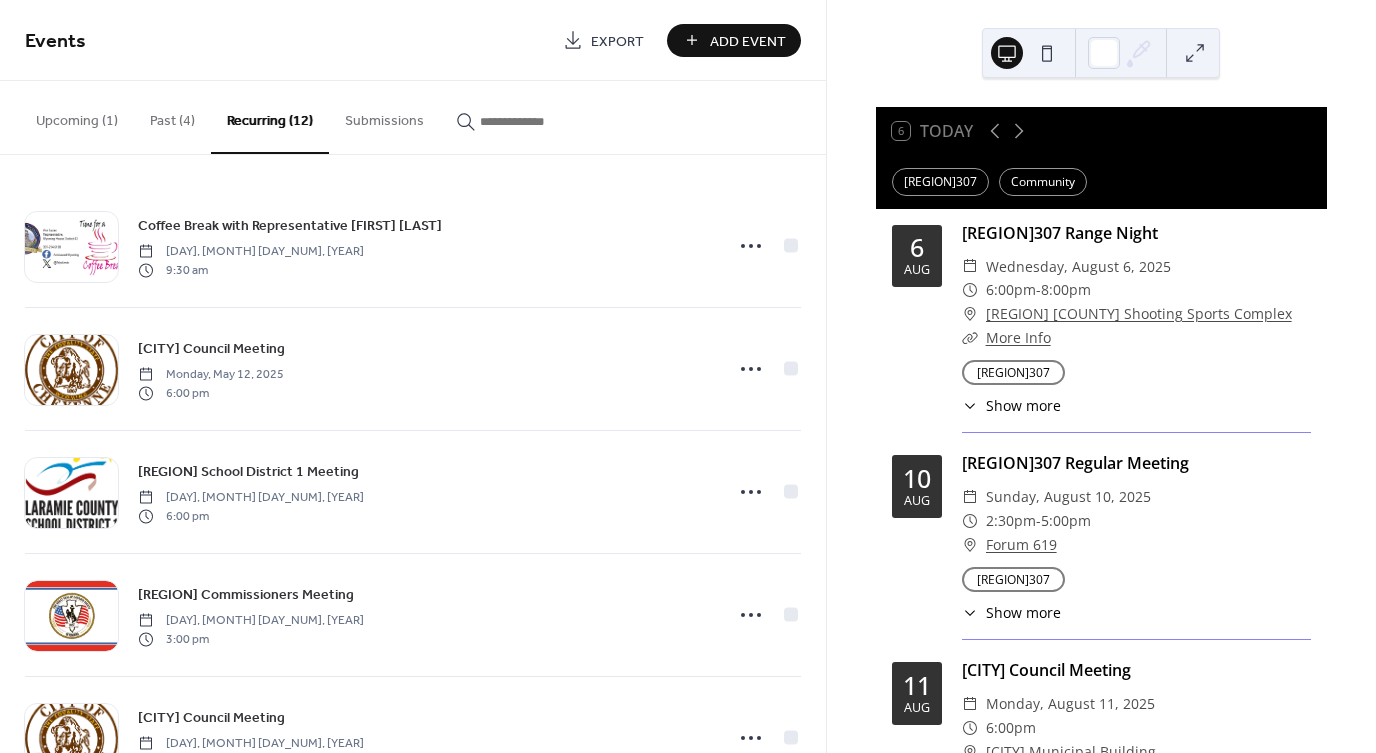 scroll, scrollTop: 0, scrollLeft: 0, axis: both 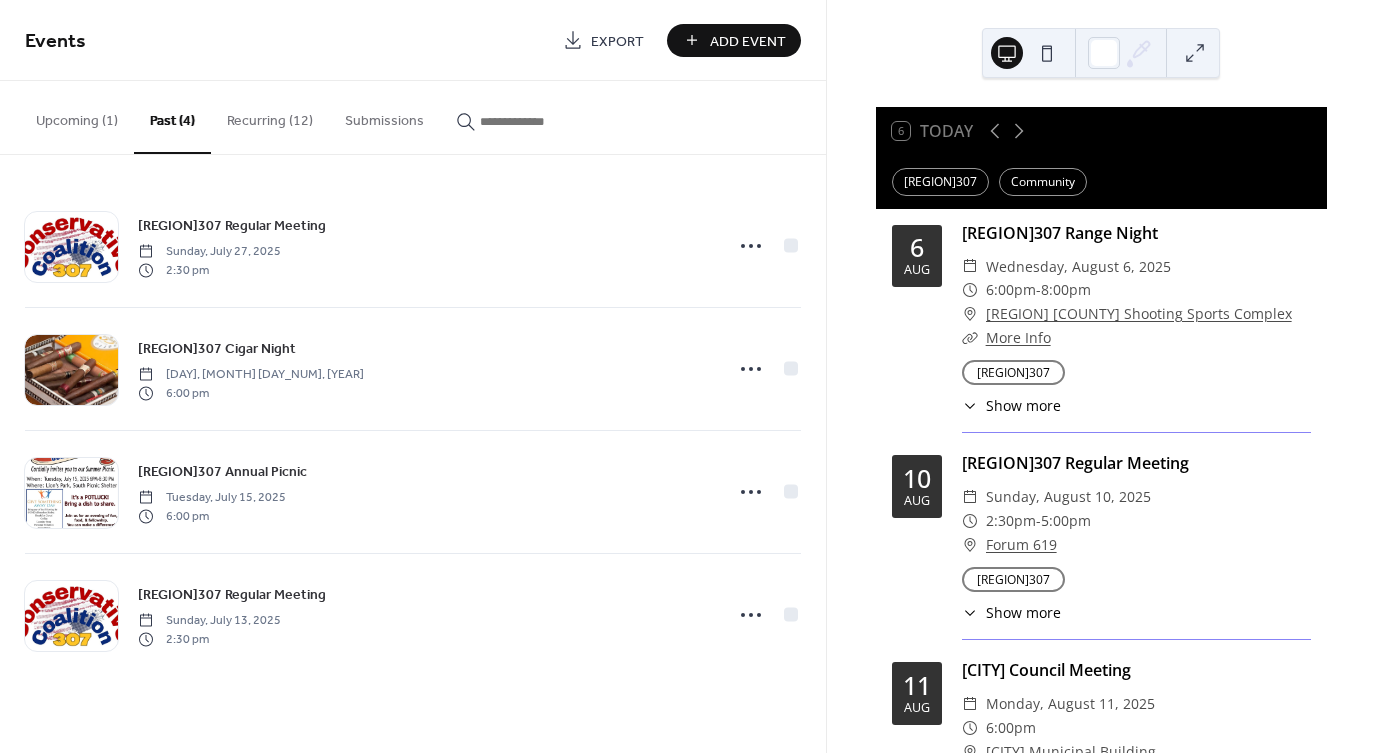 click on "Recurring (12)" at bounding box center (270, 116) 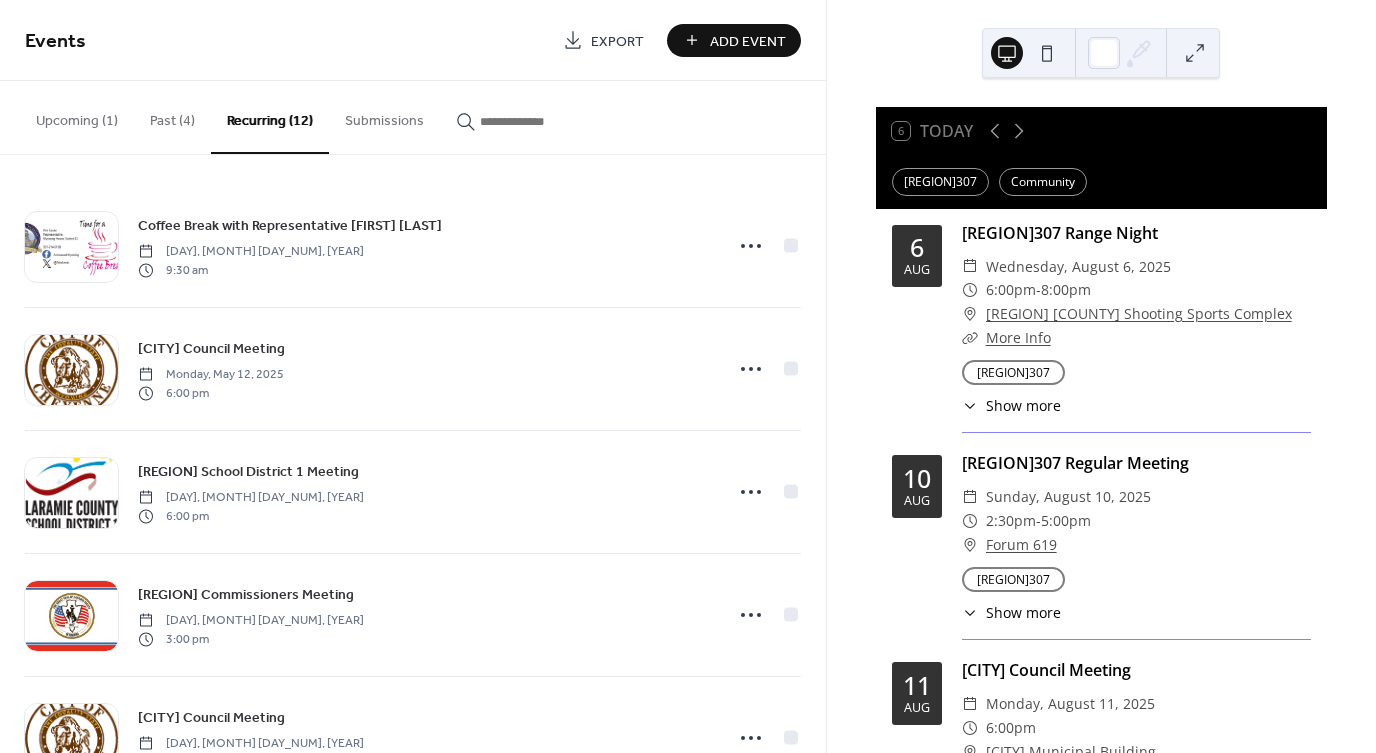 click on "Past (4)" at bounding box center (172, 116) 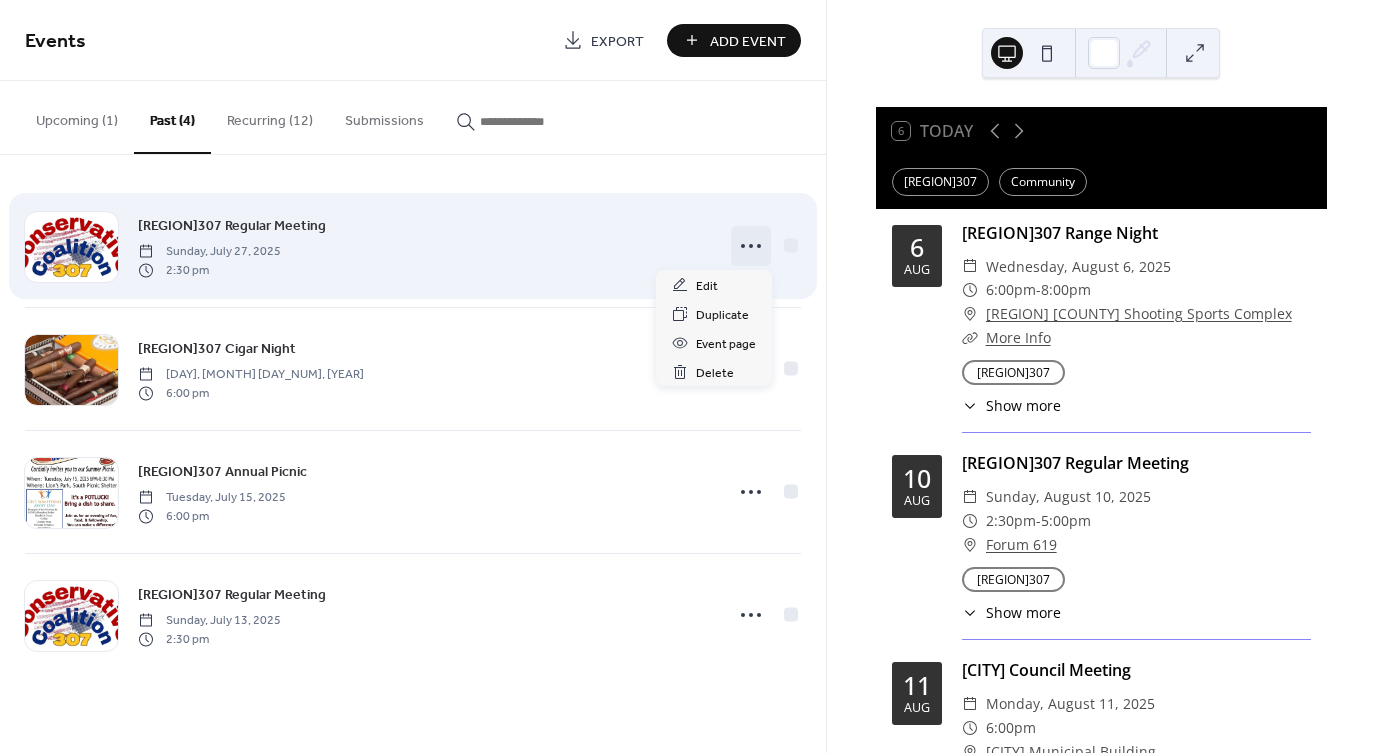 click 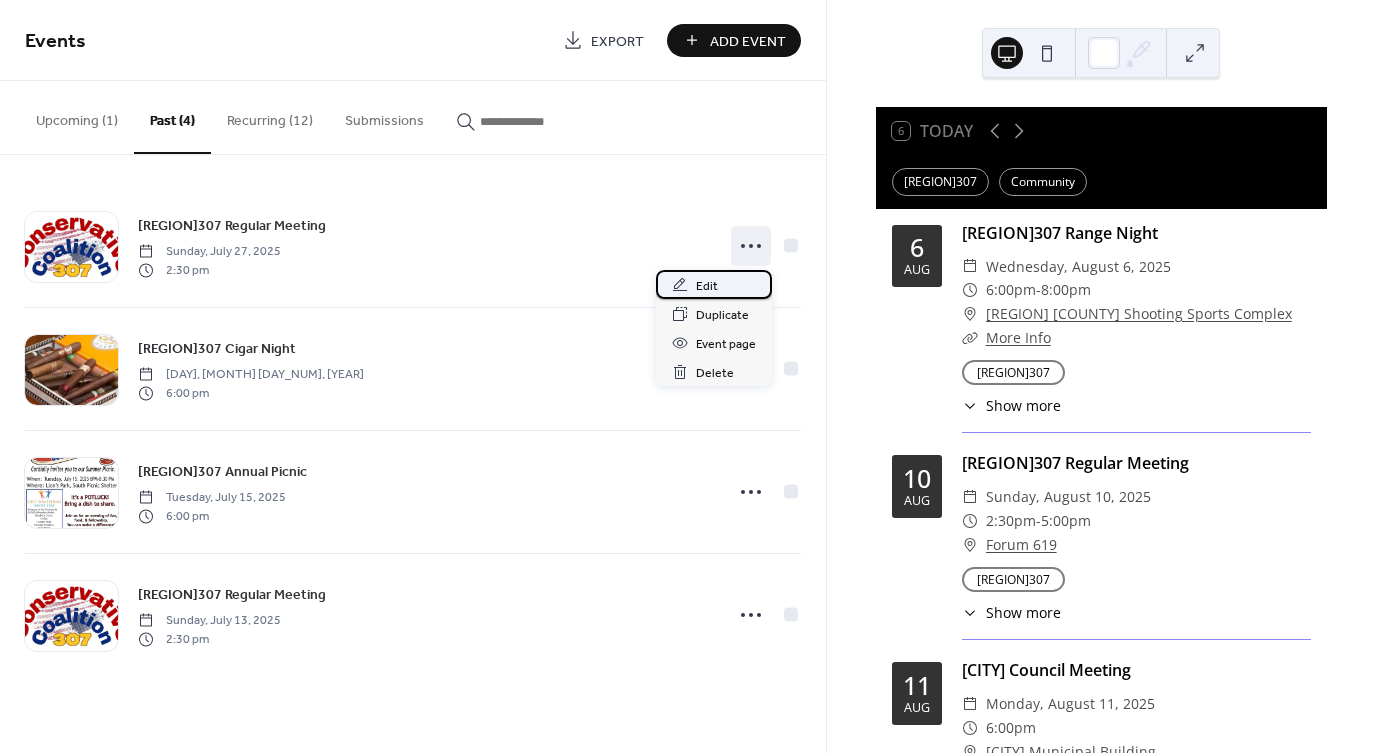 click on "Edit" at bounding box center (707, 286) 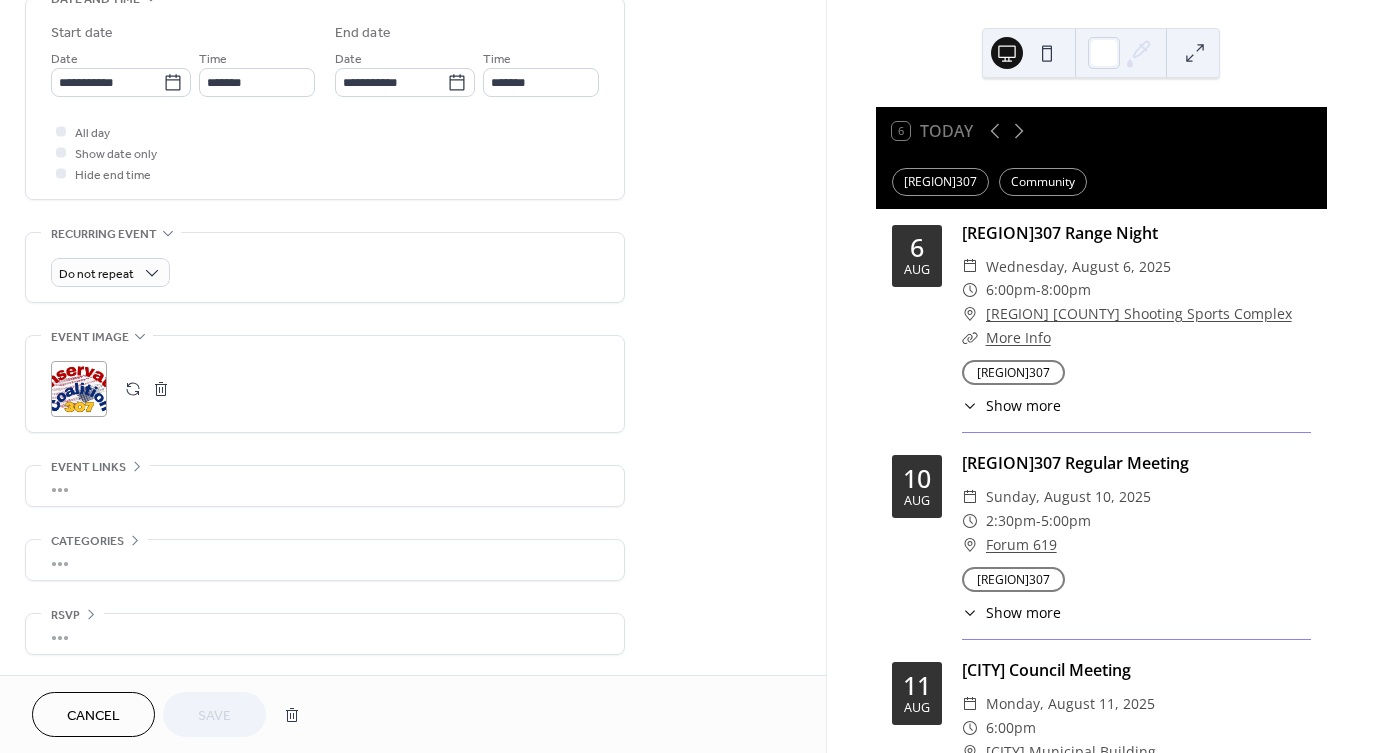 scroll, scrollTop: 660, scrollLeft: 0, axis: vertical 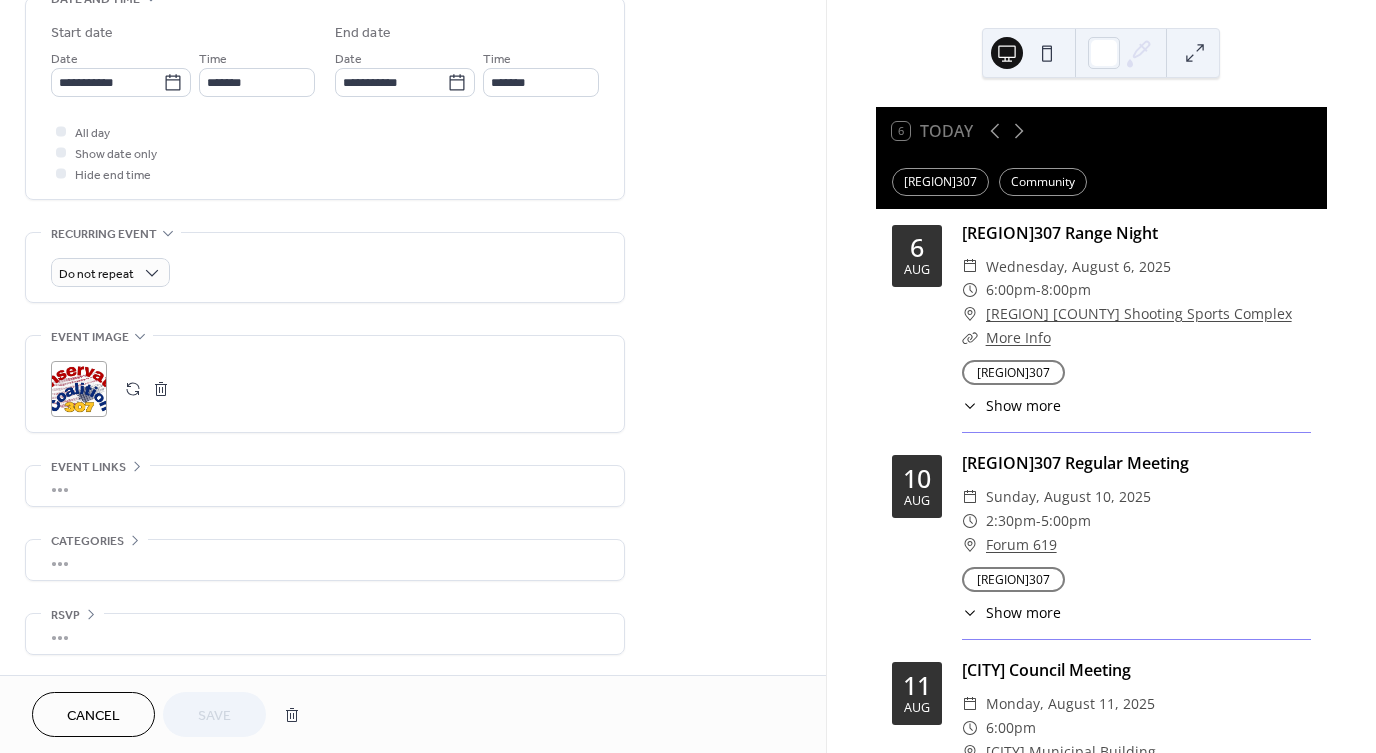 click on "Cancel" at bounding box center [93, 716] 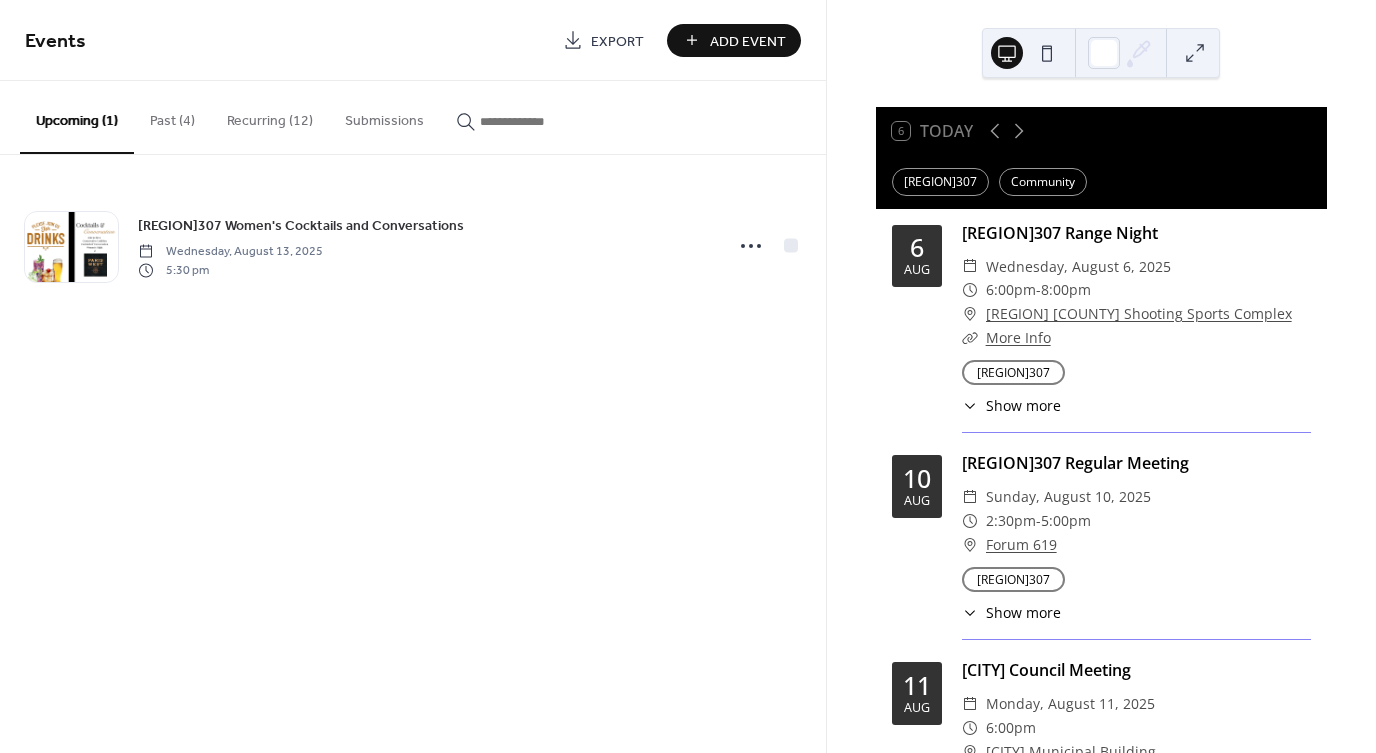 click on "Past (4)" at bounding box center (172, 116) 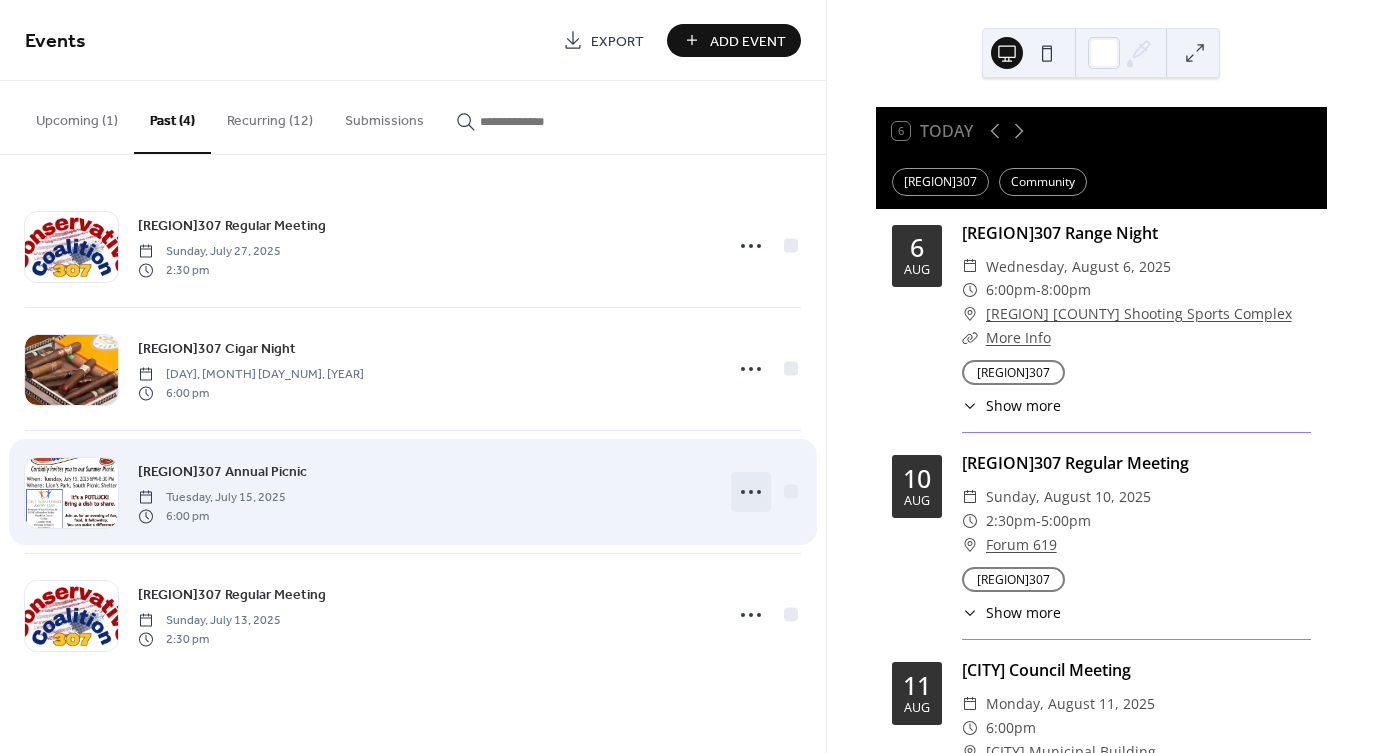 click 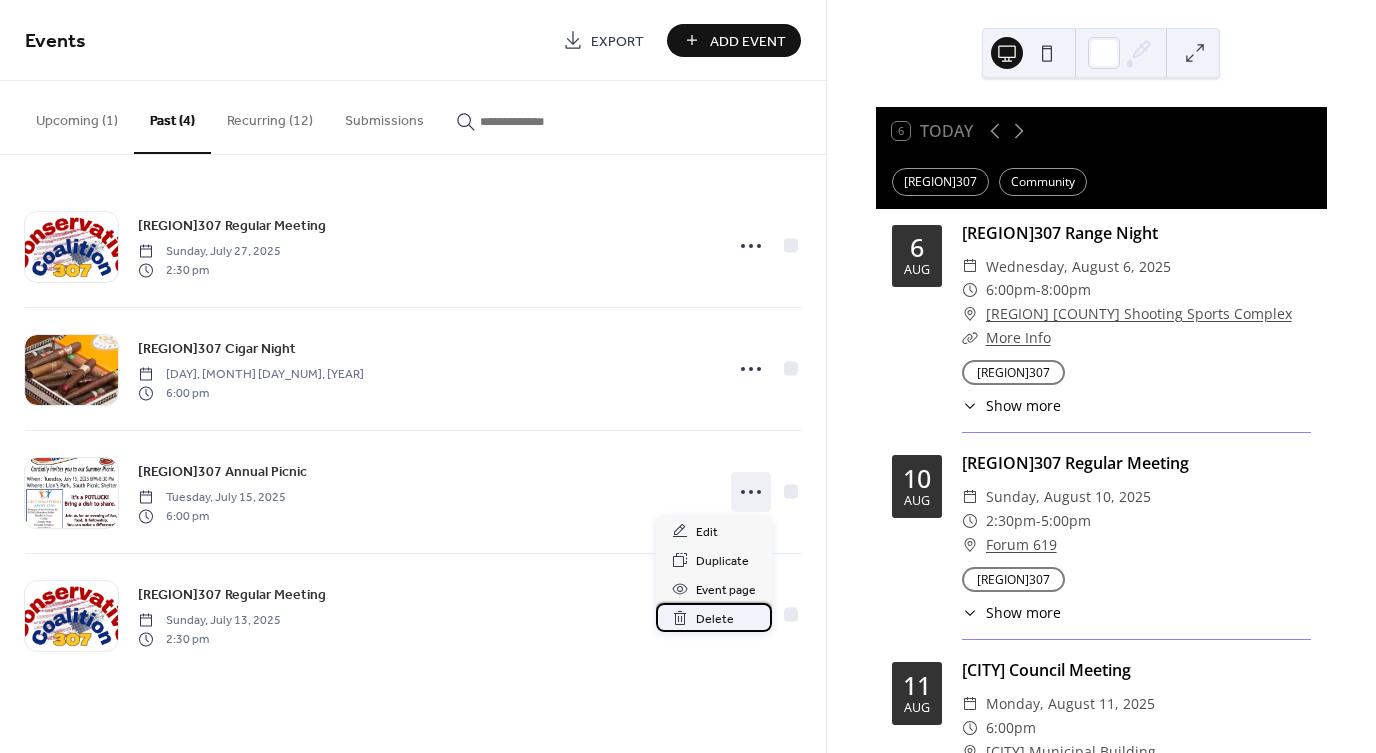 click on "Delete" at bounding box center (715, 619) 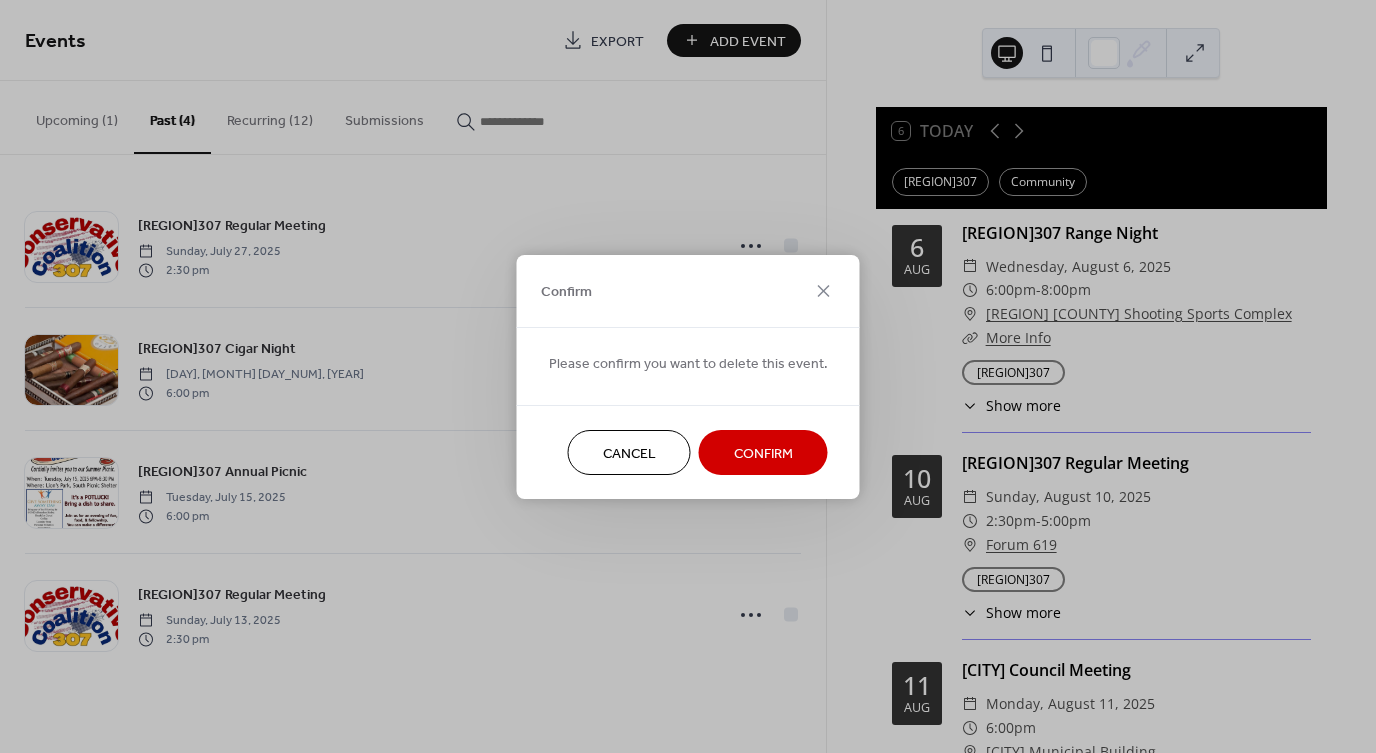 click on "Confirm" at bounding box center [763, 453] 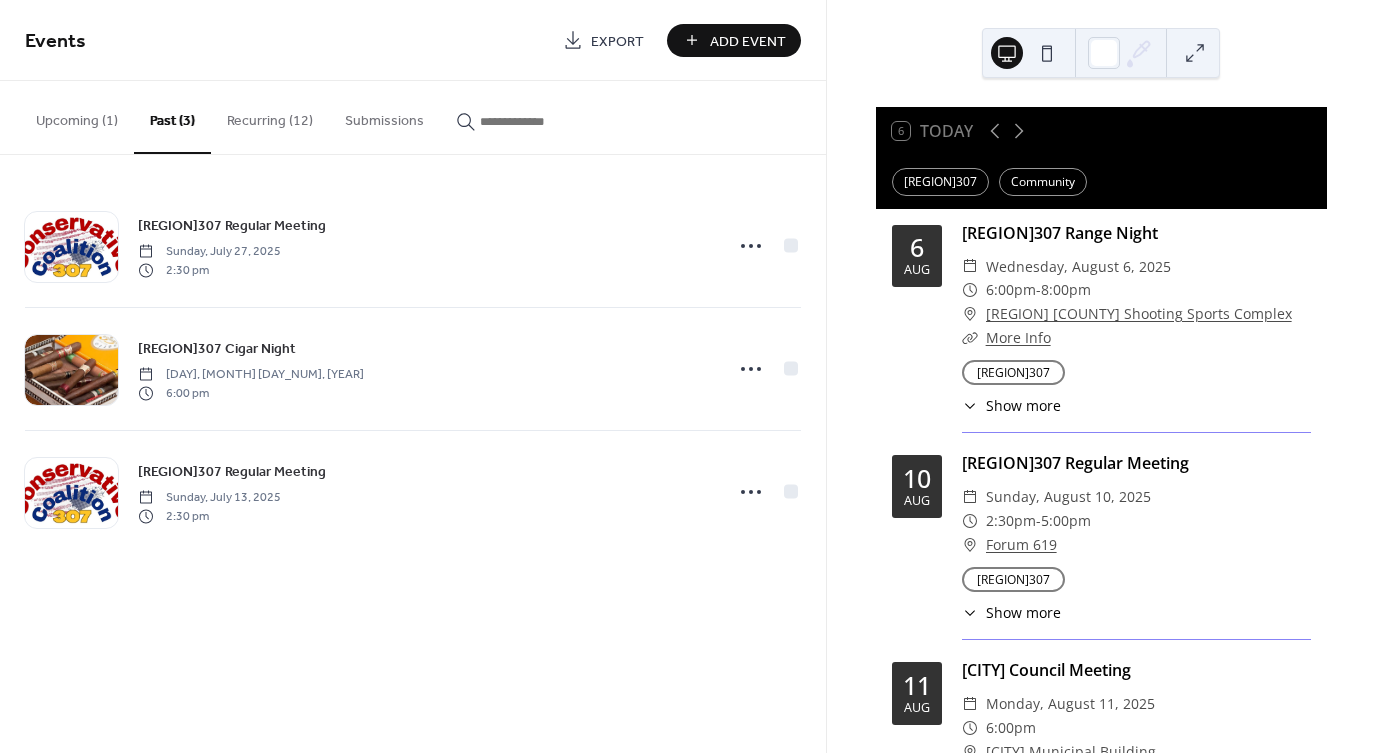 click on "Recurring (12)" at bounding box center (270, 116) 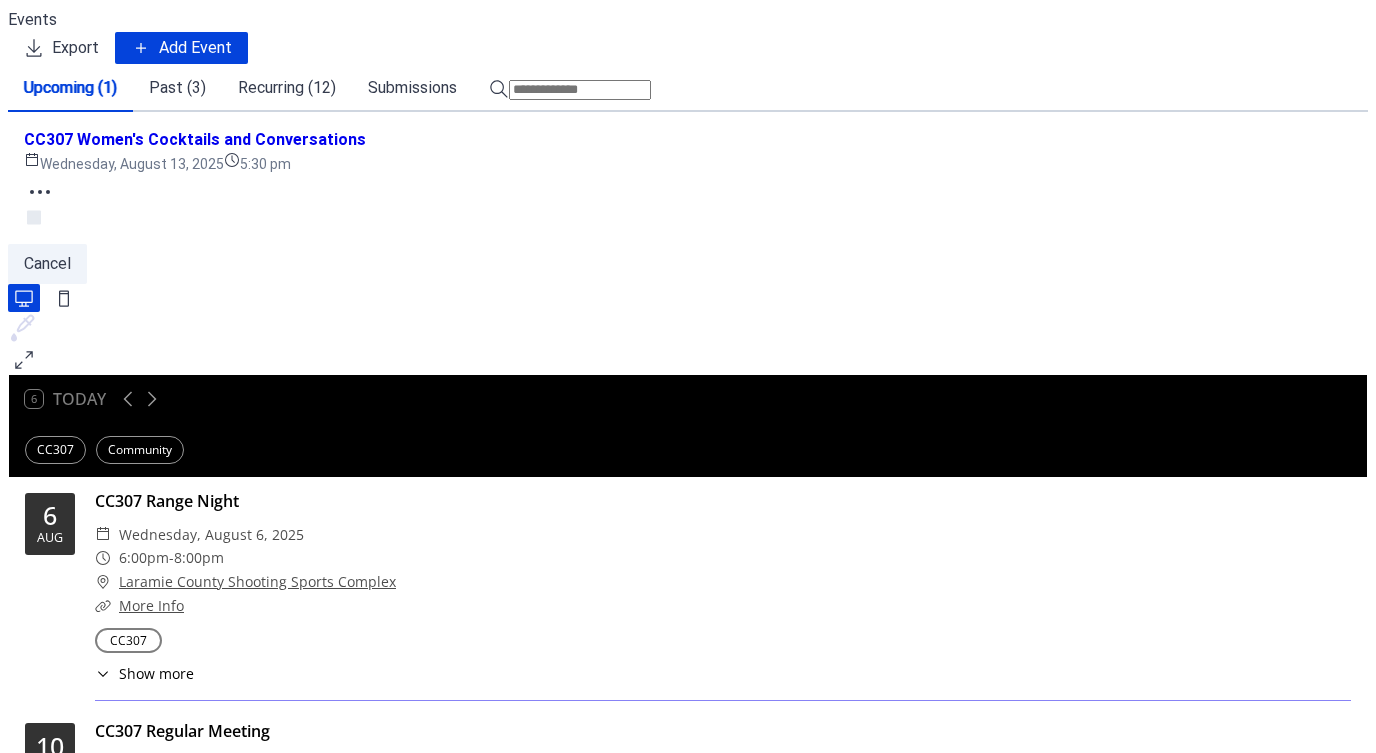 scroll, scrollTop: 0, scrollLeft: 0, axis: both 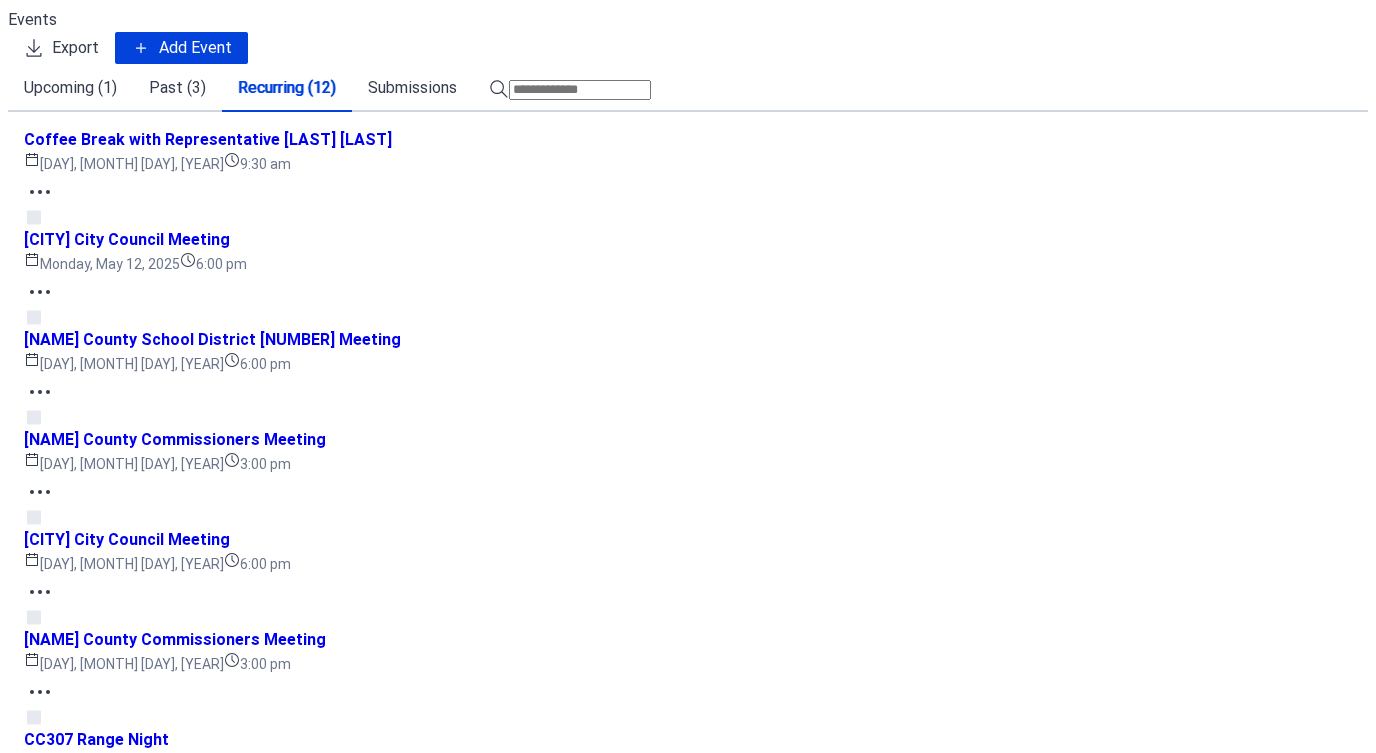 click on "Past (3)" at bounding box center (177, 88) 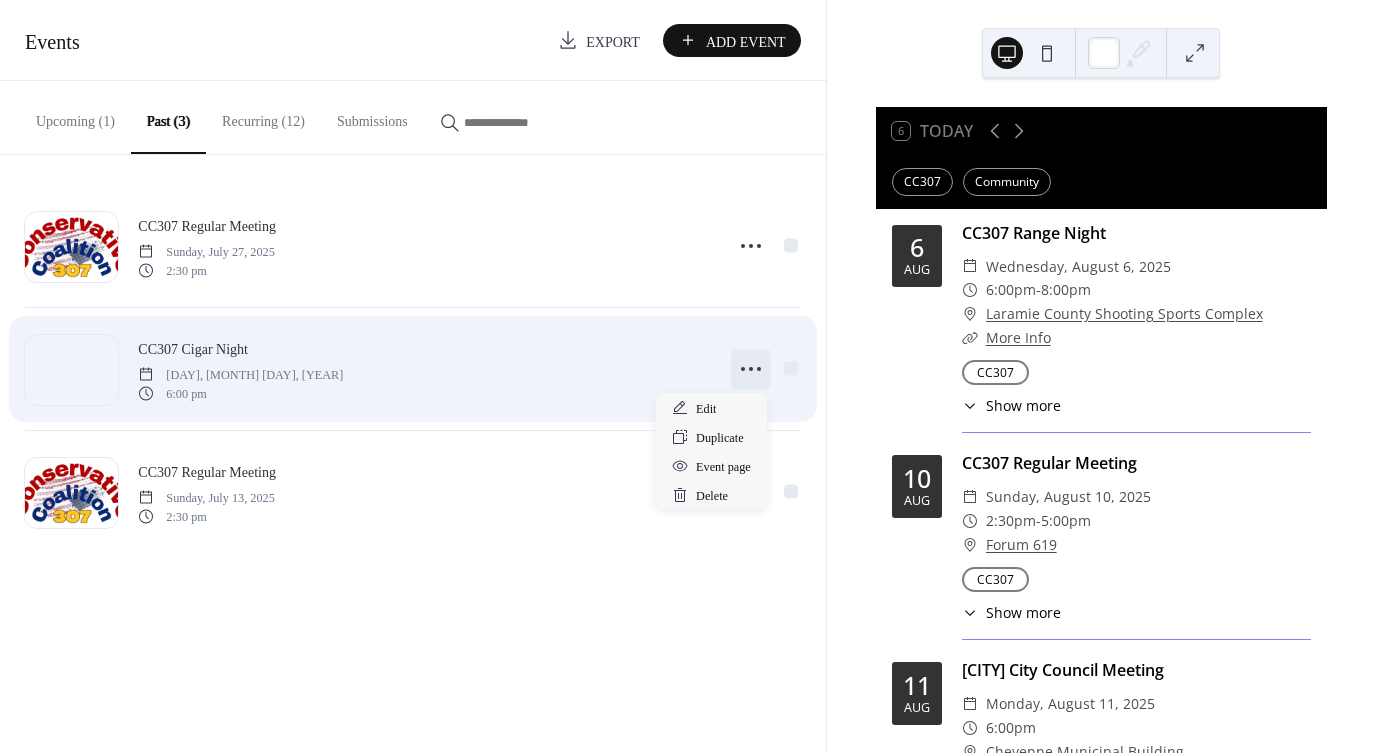 click 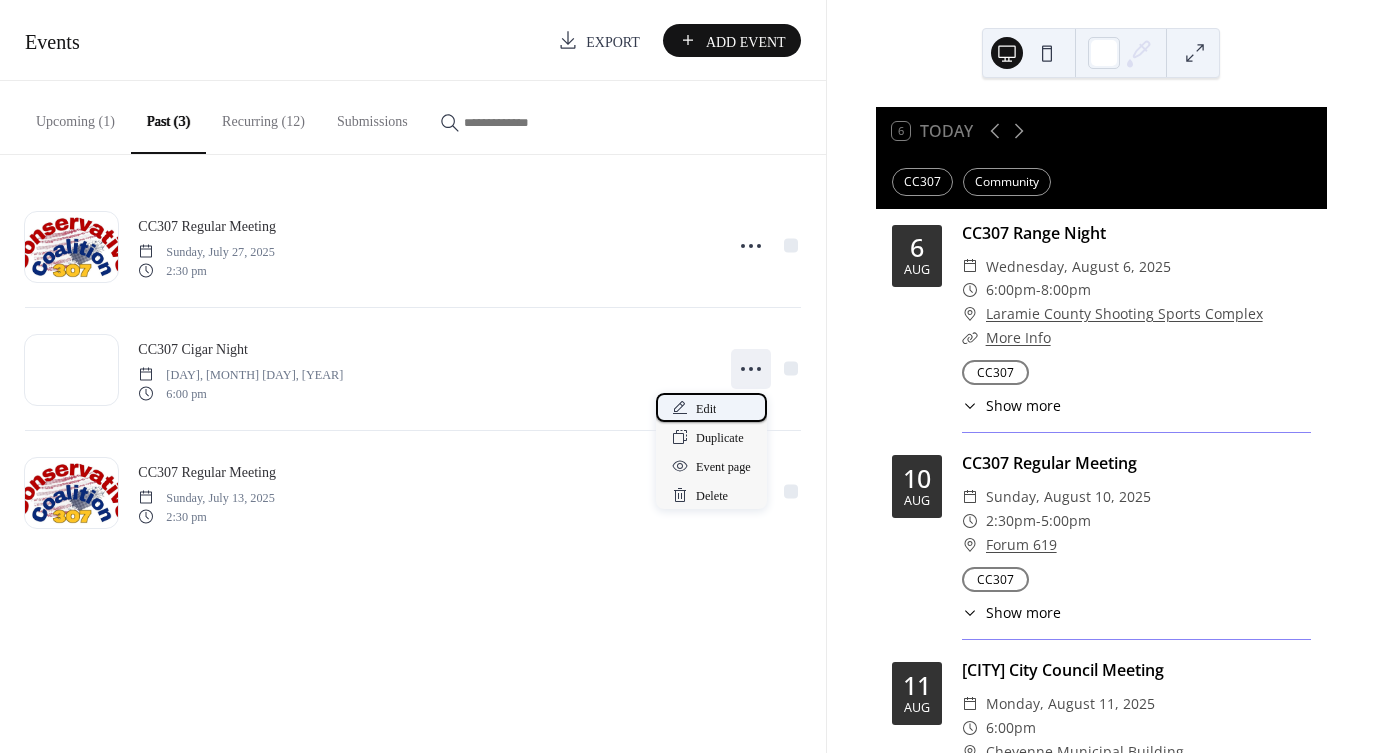 click on "Edit" at bounding box center (706, 409) 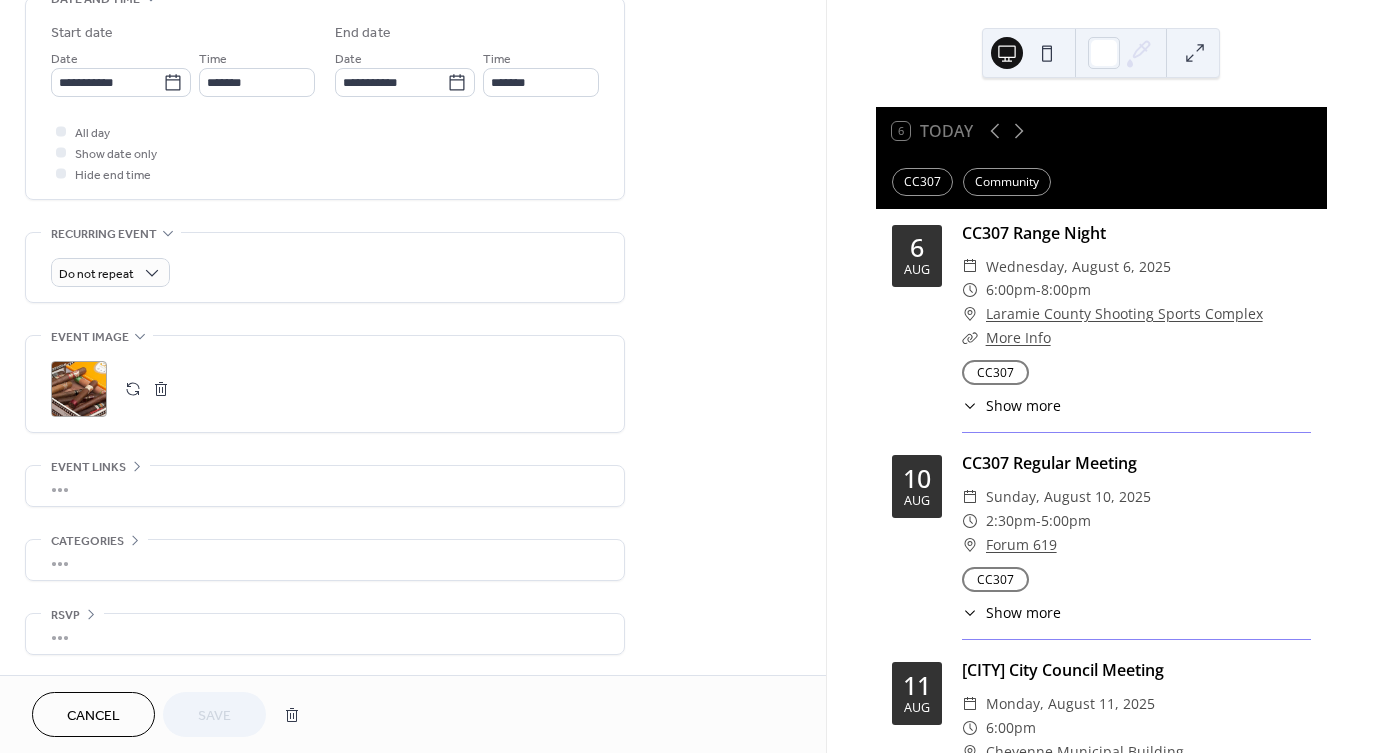 scroll, scrollTop: 660, scrollLeft: 0, axis: vertical 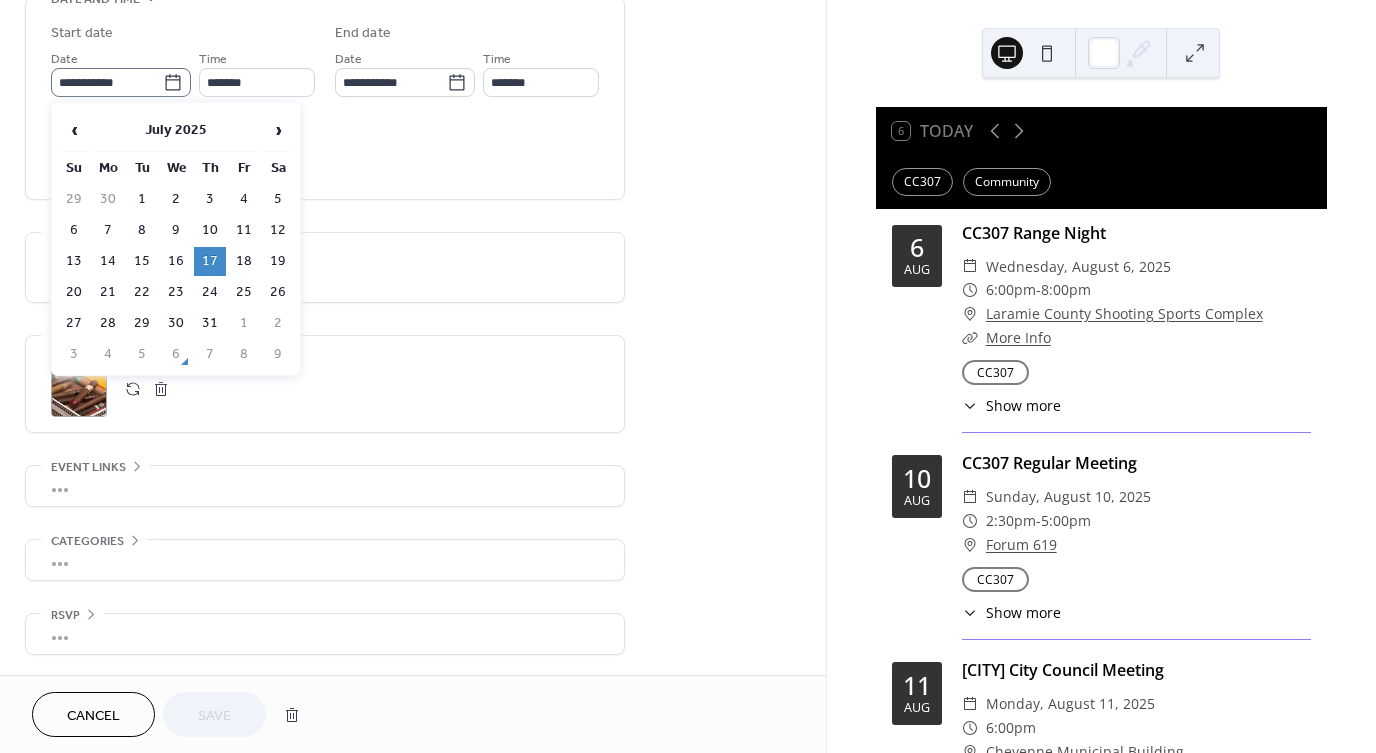 click 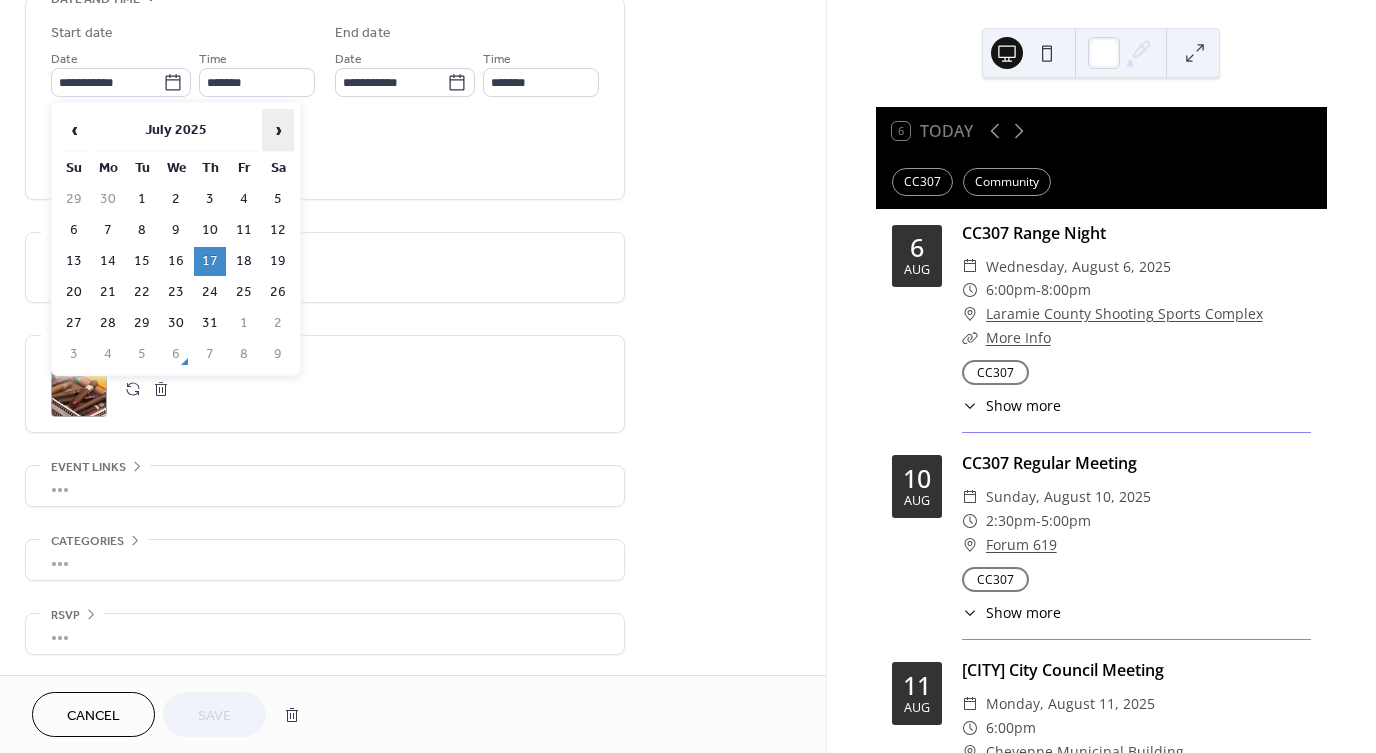 click on "›" at bounding box center (278, 130) 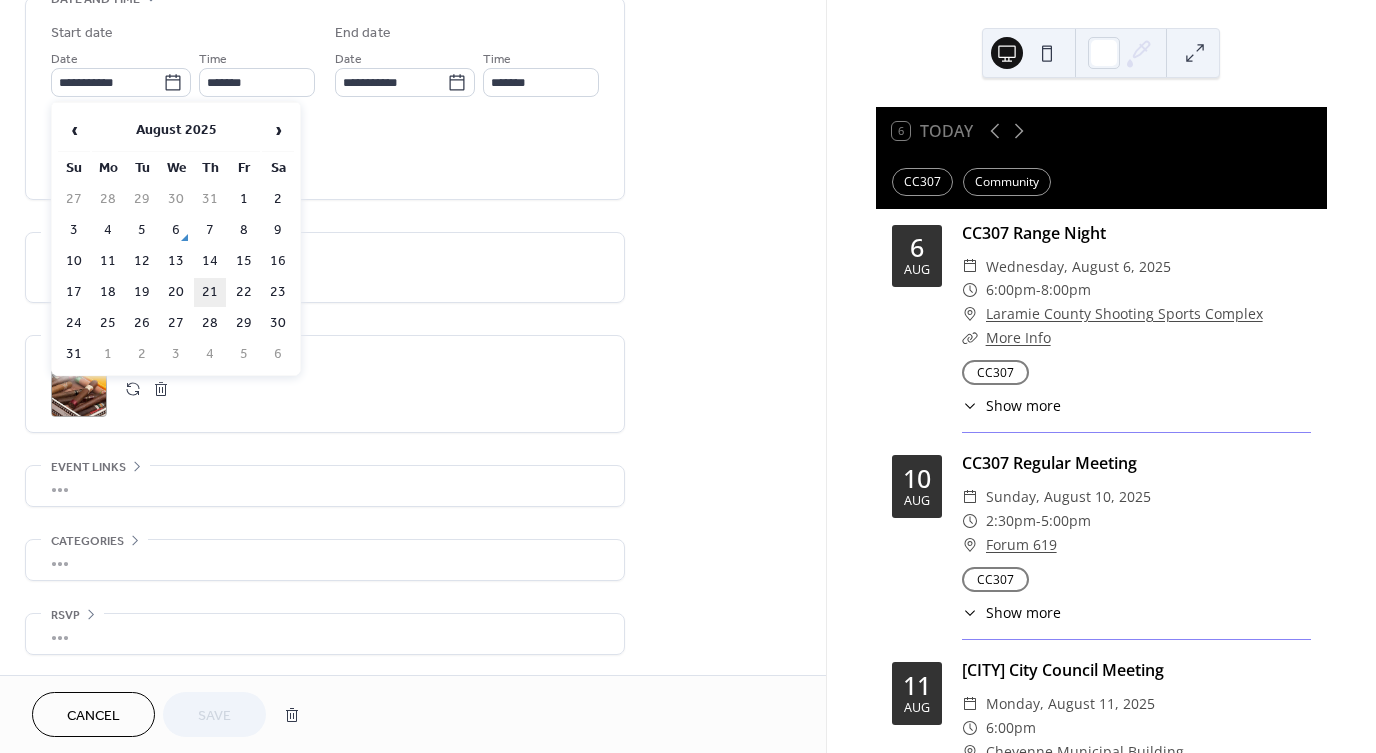 click on "21" at bounding box center (210, 292) 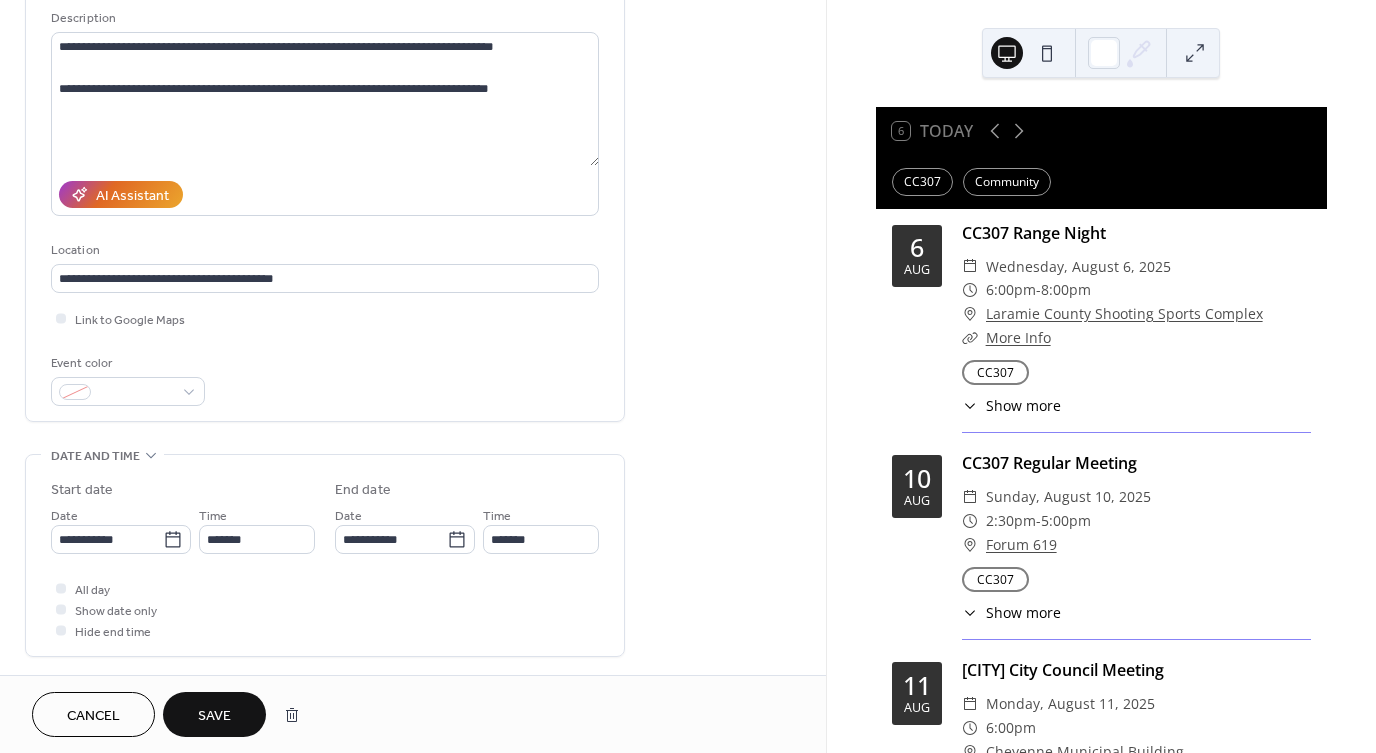 scroll, scrollTop: 0, scrollLeft: 0, axis: both 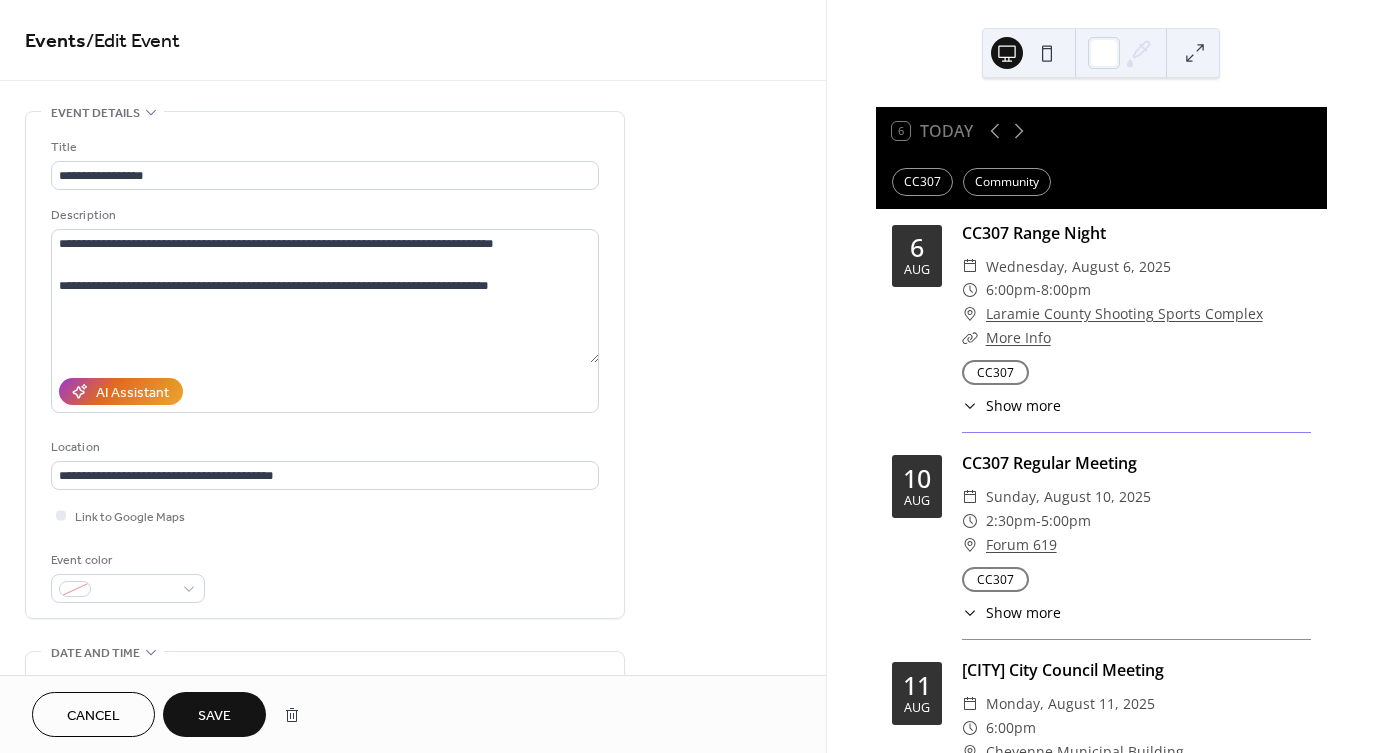 click on "Save" at bounding box center [214, 714] 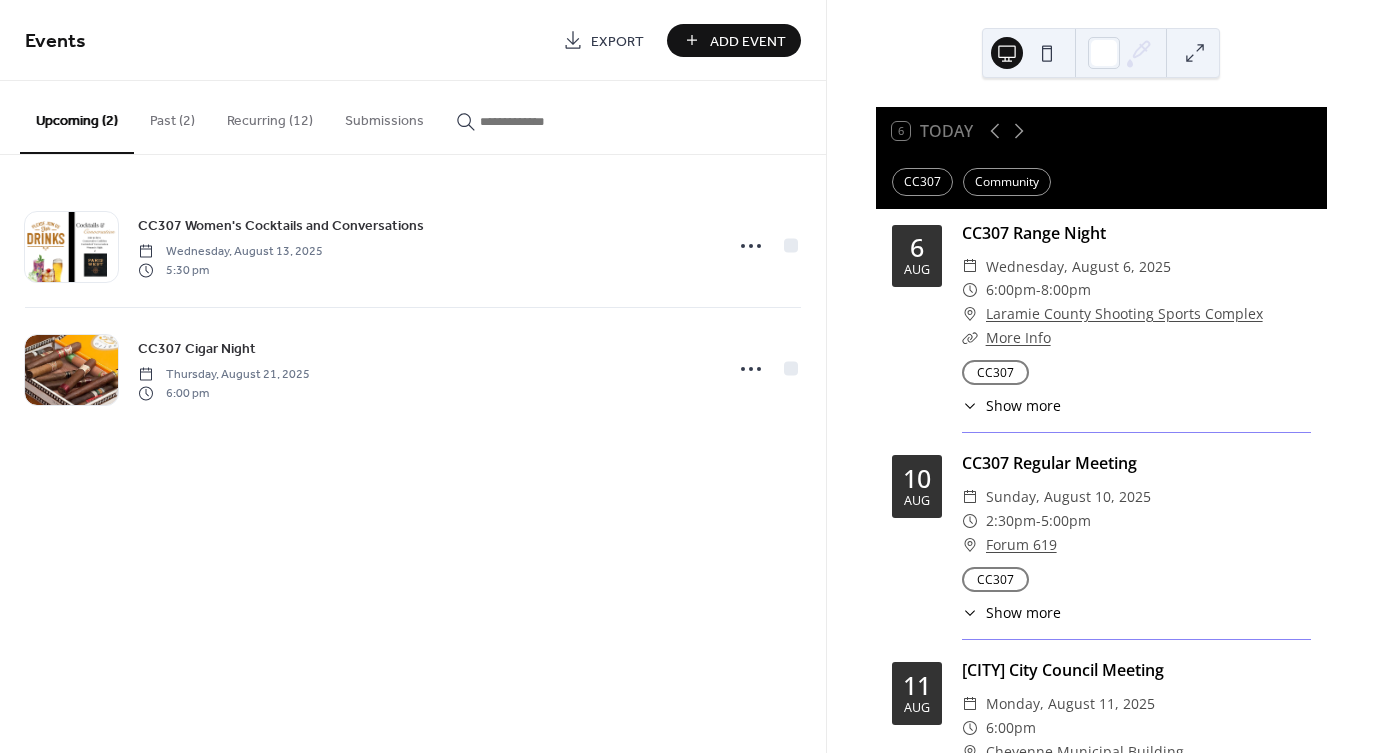 click on "Recurring (12)" at bounding box center [270, 116] 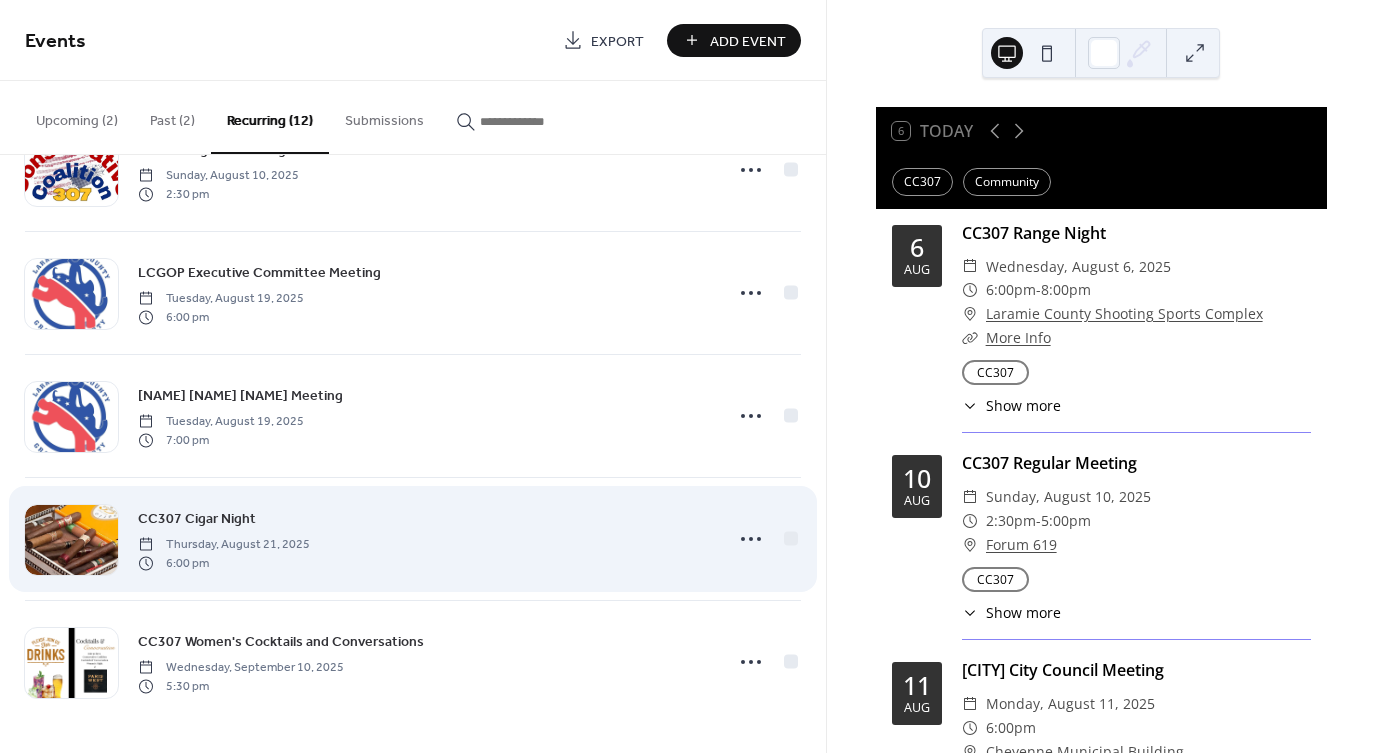 scroll, scrollTop: 937, scrollLeft: 0, axis: vertical 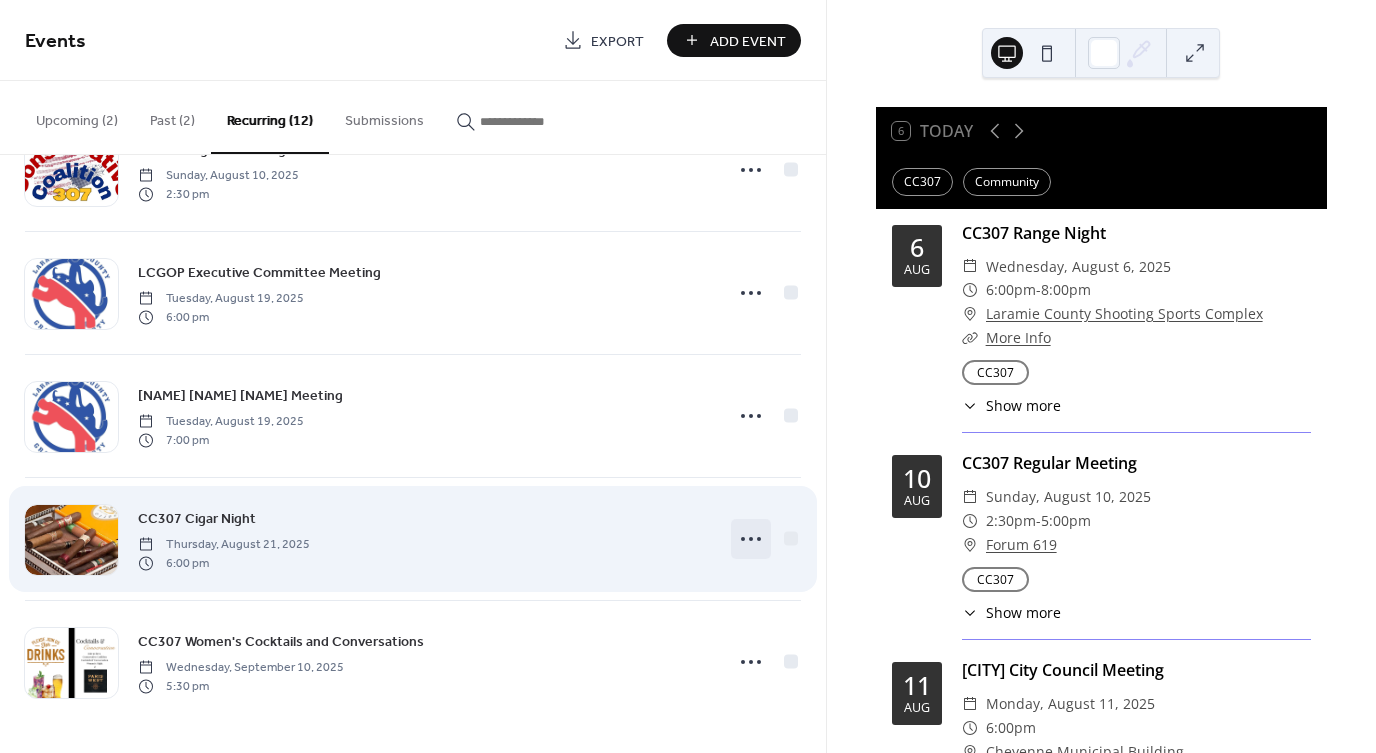 click 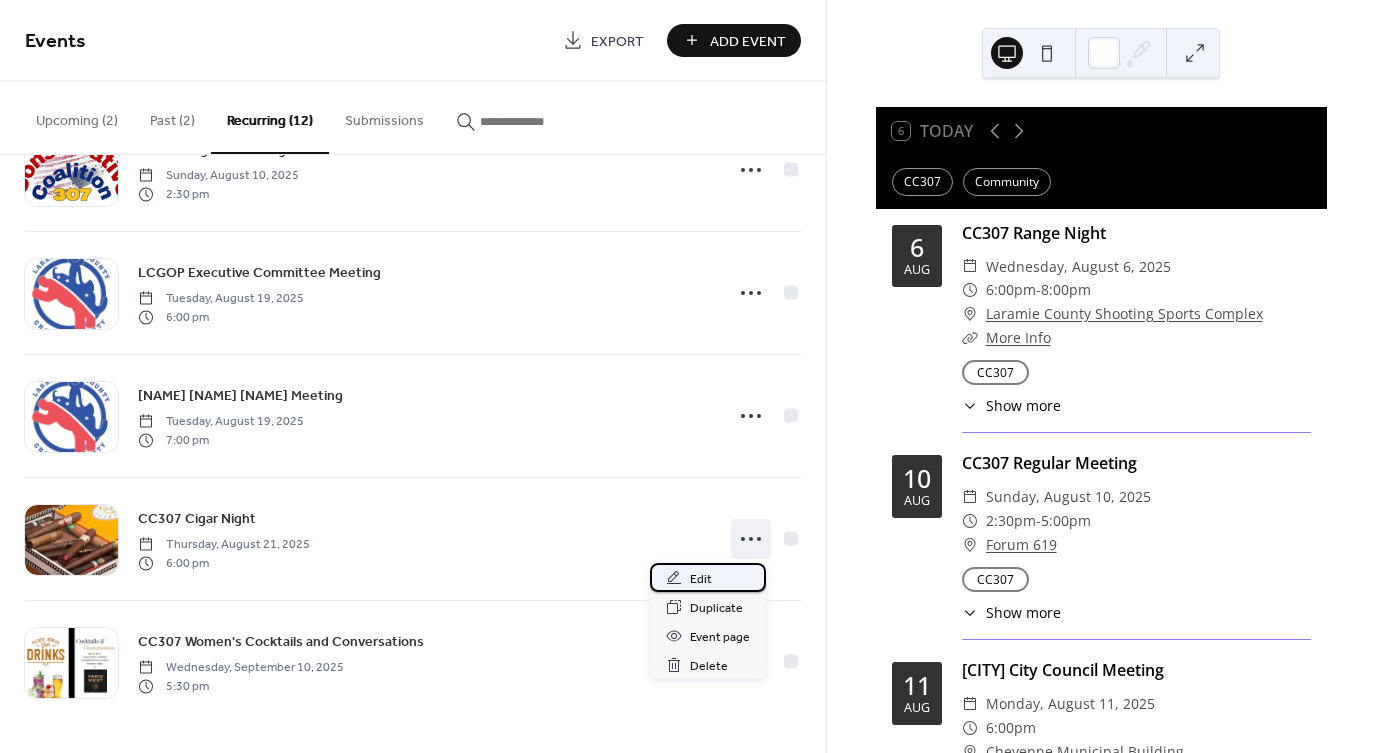 click on "Edit" at bounding box center [701, 579] 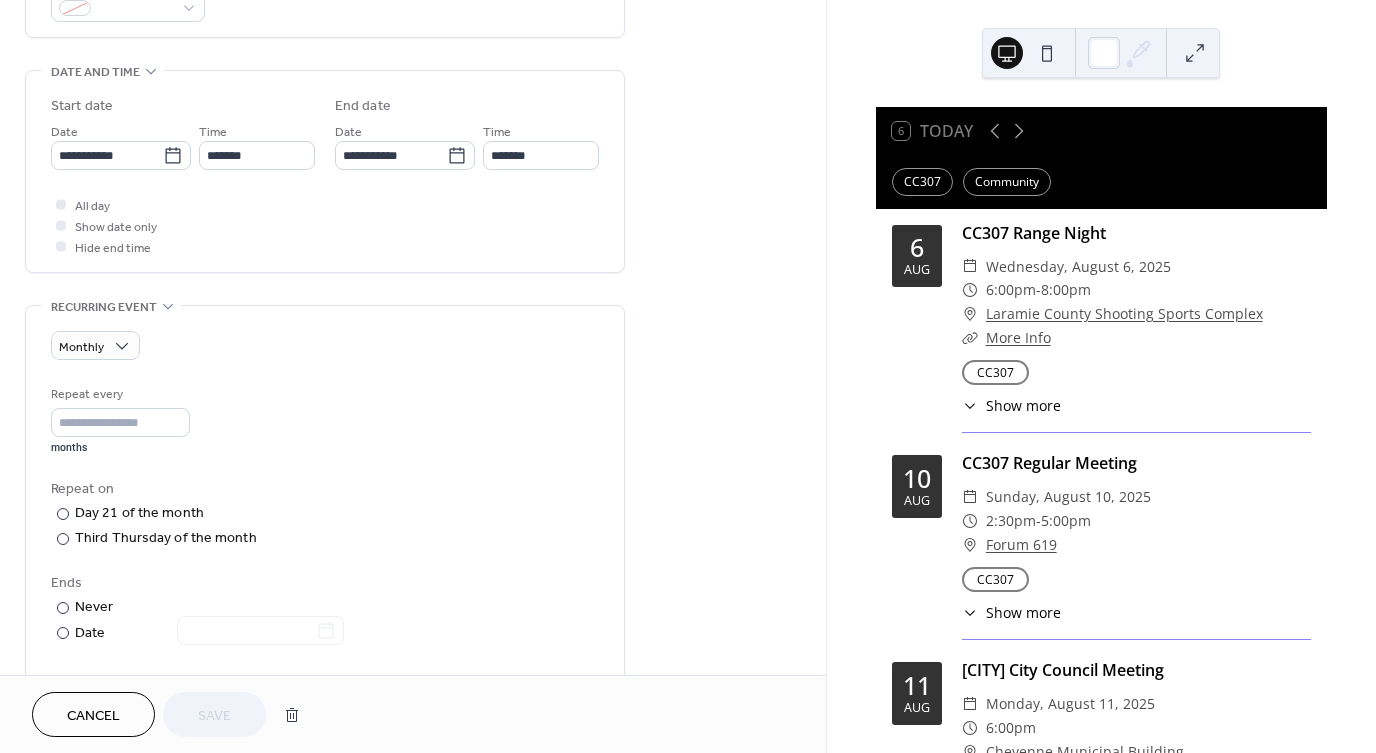scroll, scrollTop: 584, scrollLeft: 0, axis: vertical 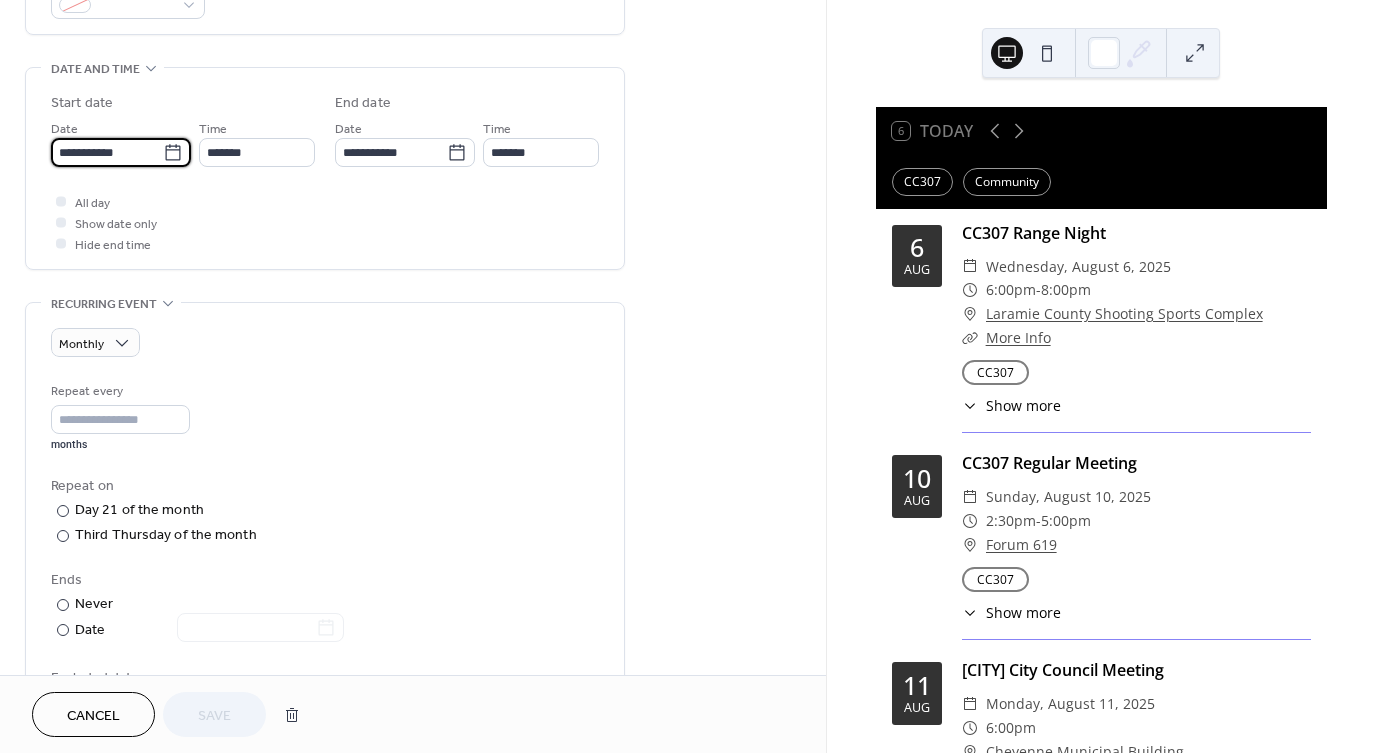 click on "**********" at bounding box center (107, 152) 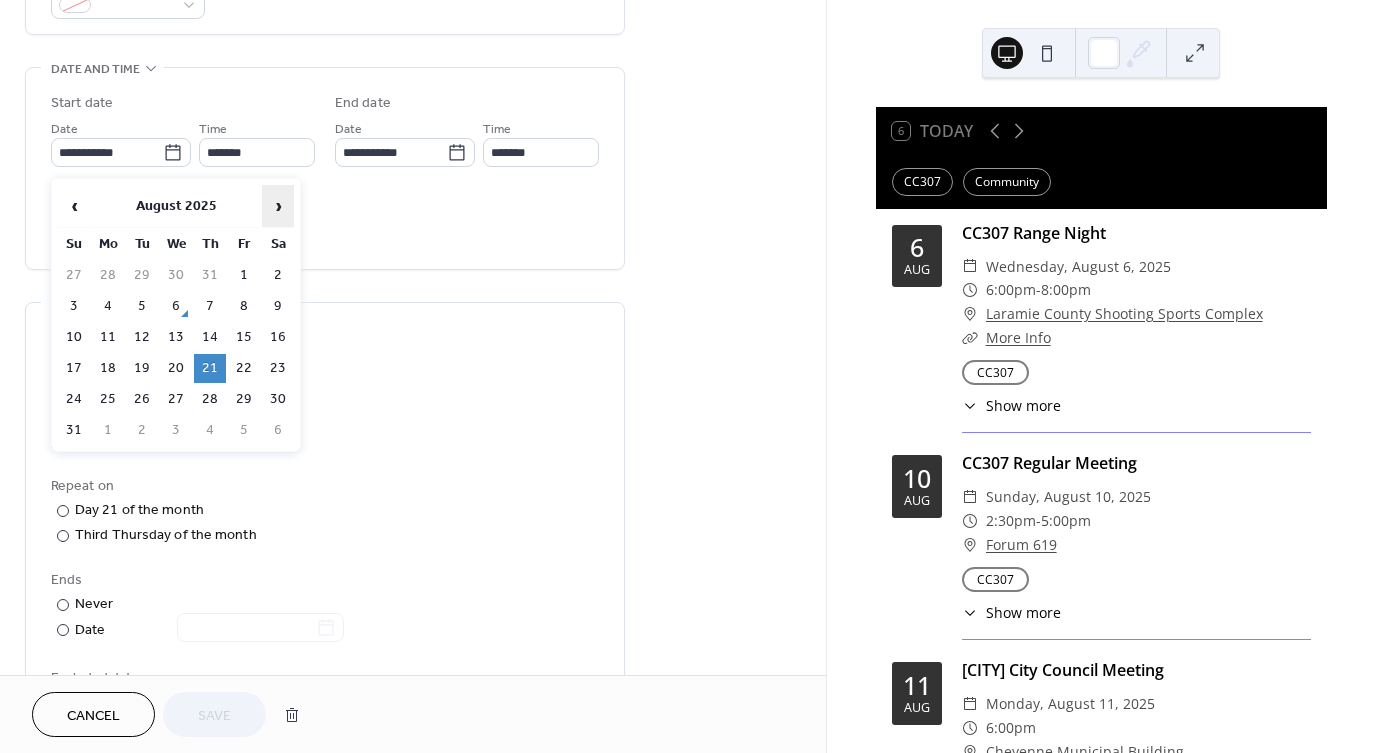 click on "›" at bounding box center [278, 206] 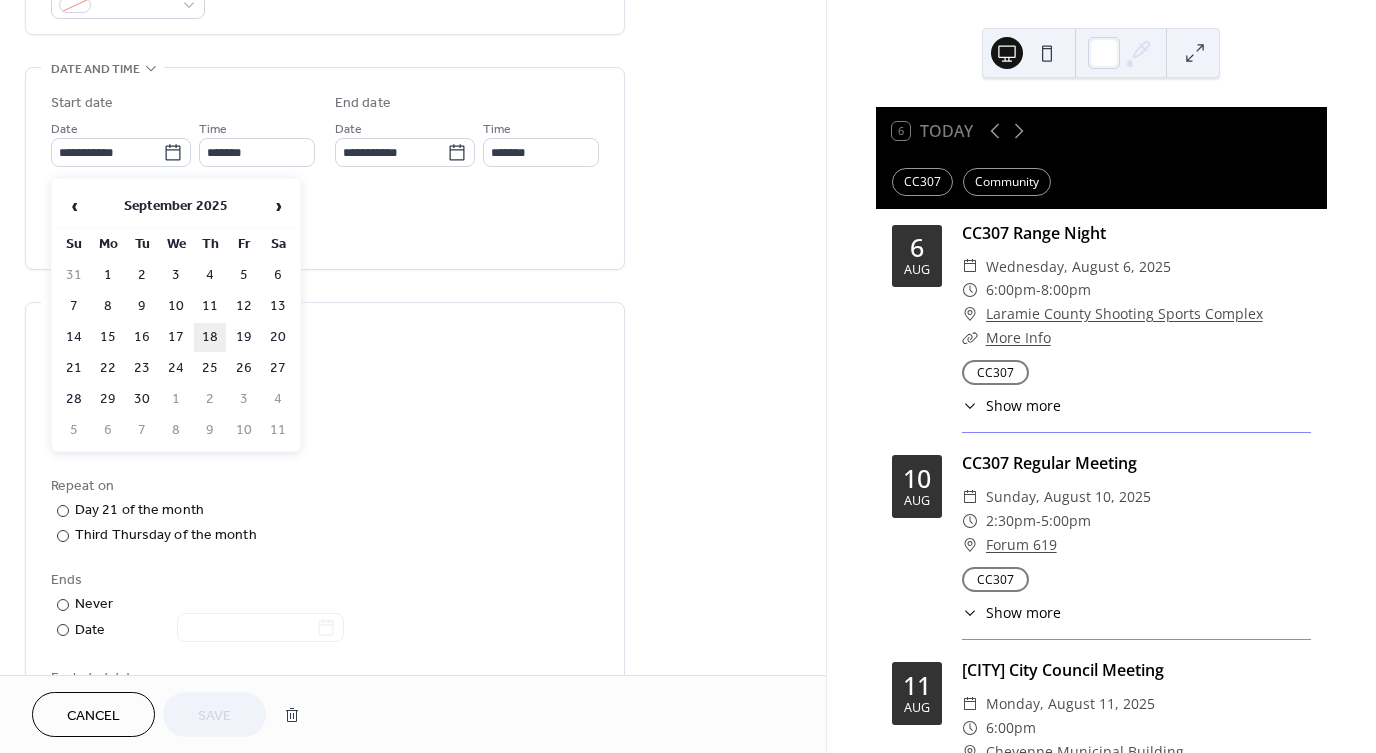 click on "18" at bounding box center [210, 337] 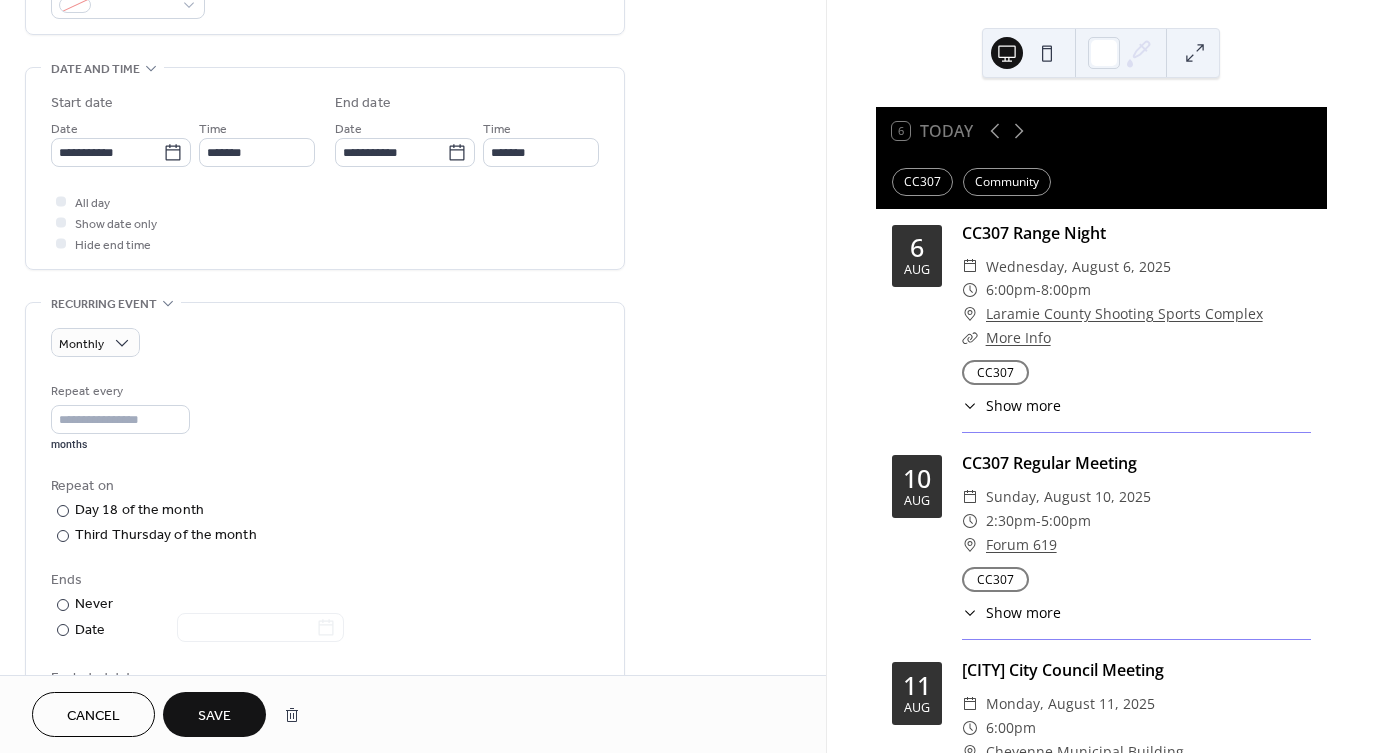 click on "Save" at bounding box center (214, 714) 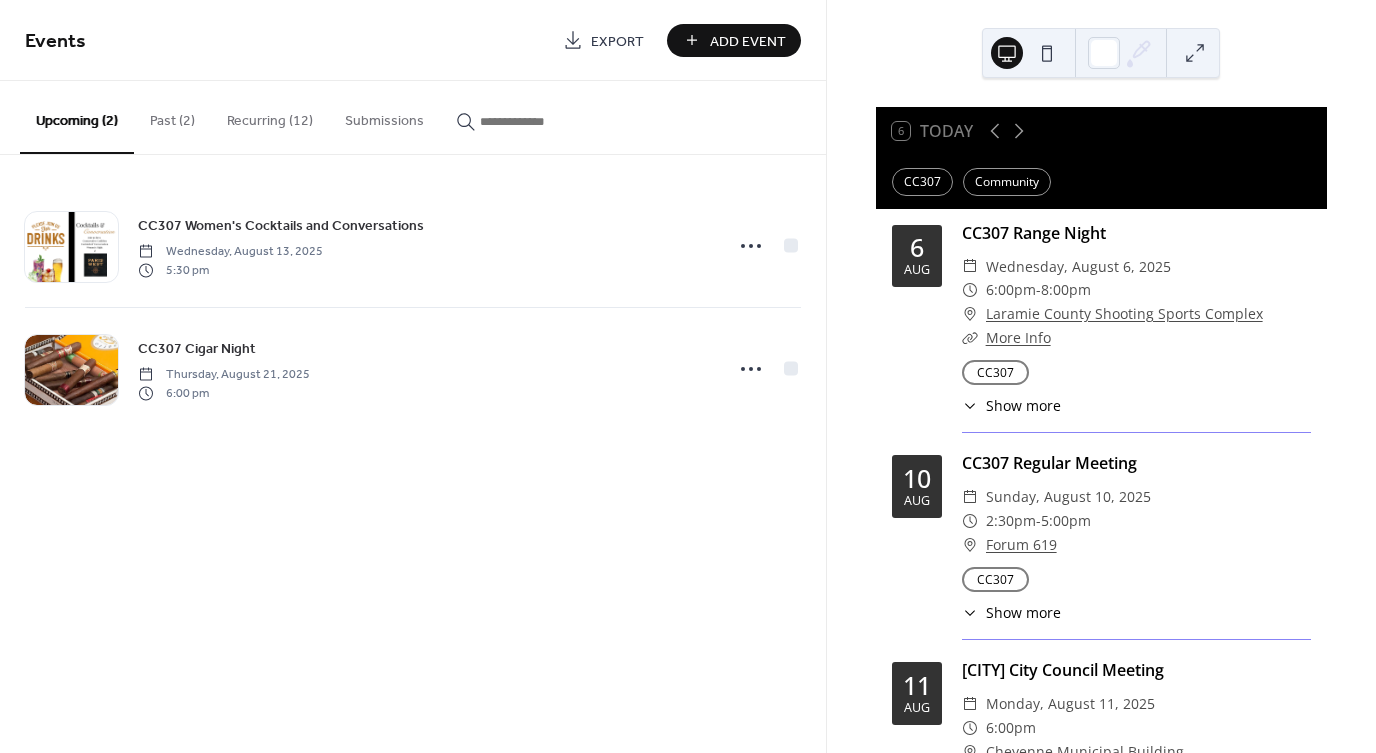 click on "Recurring (12)" at bounding box center (270, 116) 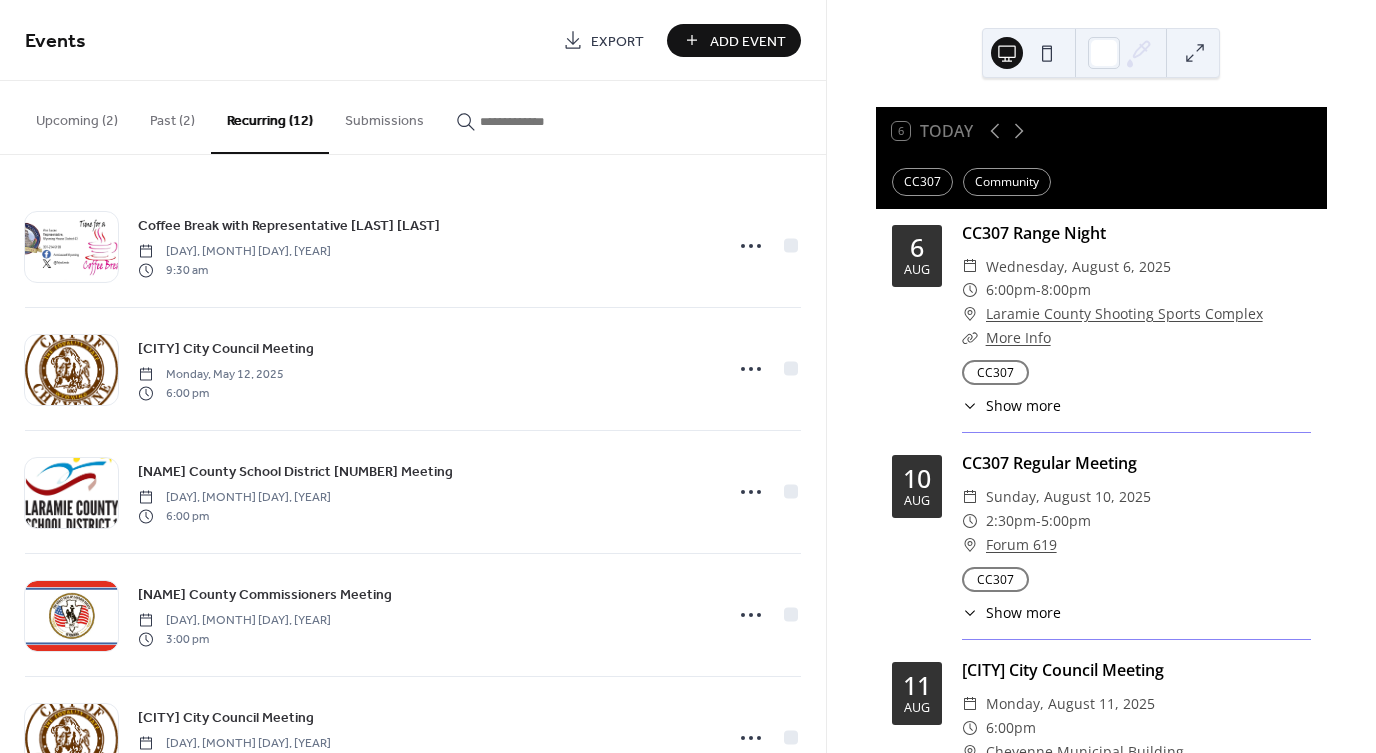 scroll, scrollTop: 0, scrollLeft: 0, axis: both 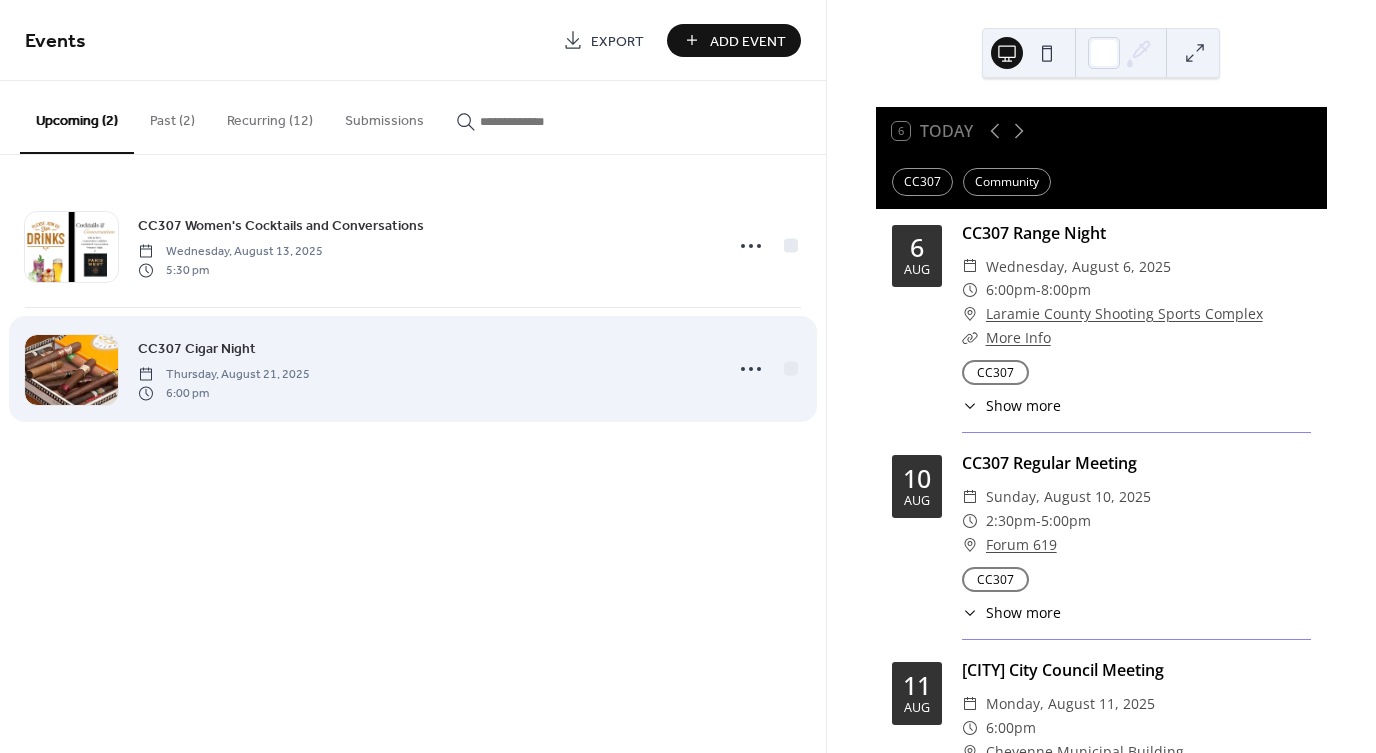 click on "Thursday, August 21, 2025" at bounding box center (224, 375) 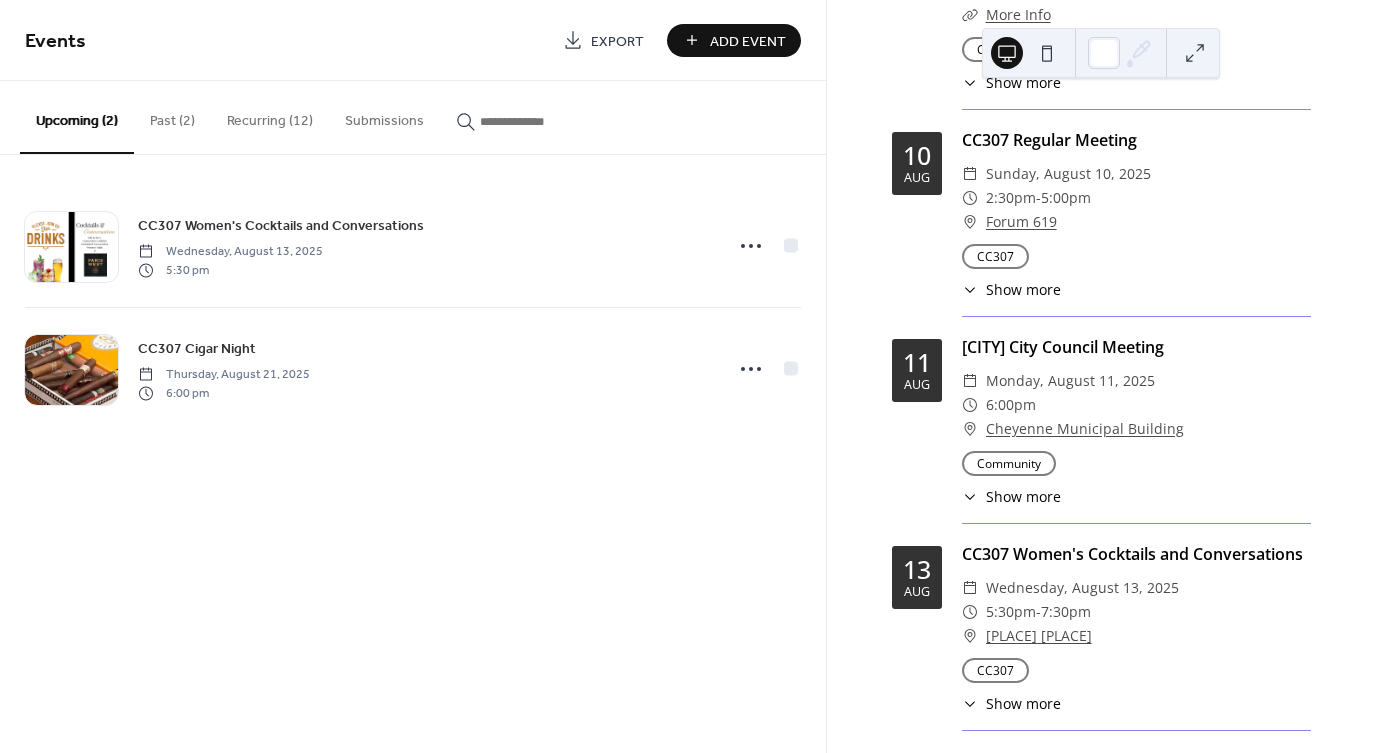scroll, scrollTop: 380, scrollLeft: 0, axis: vertical 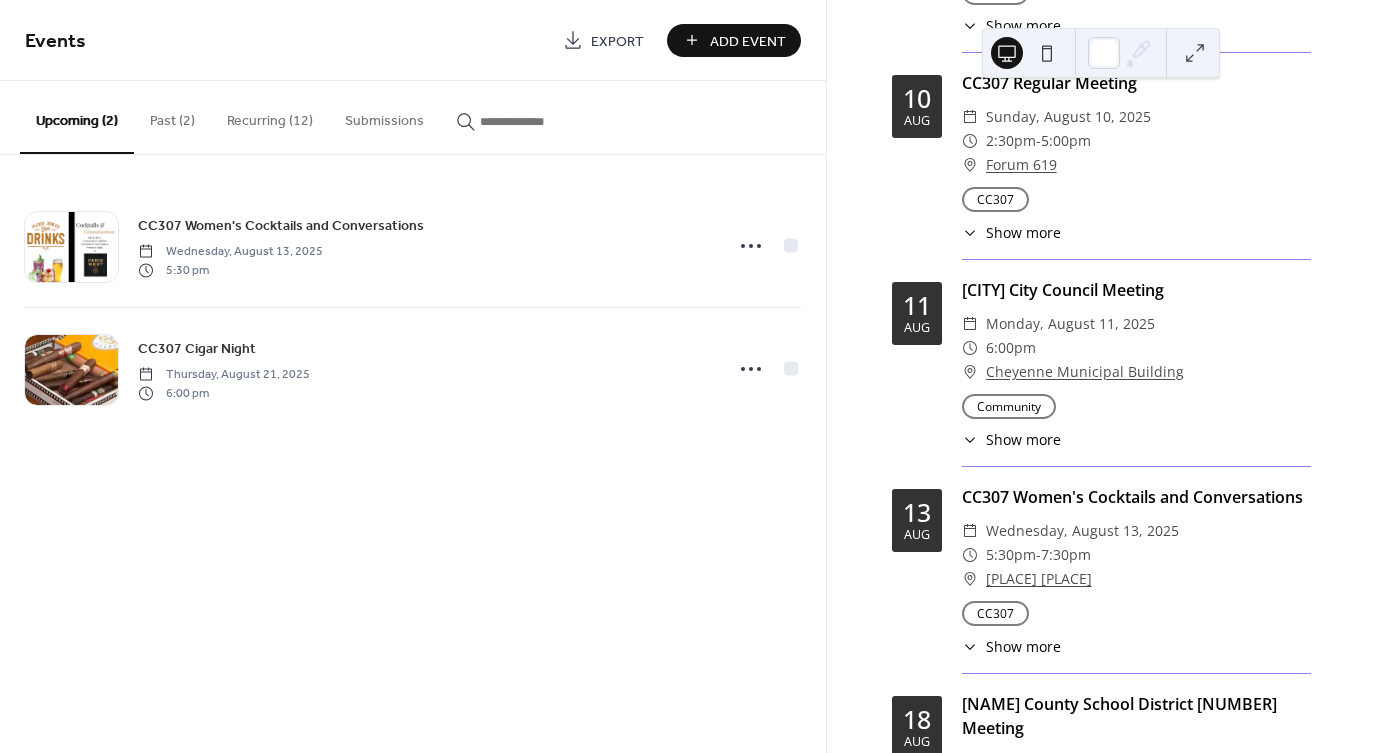 click on "Recurring (12)" at bounding box center (270, 116) 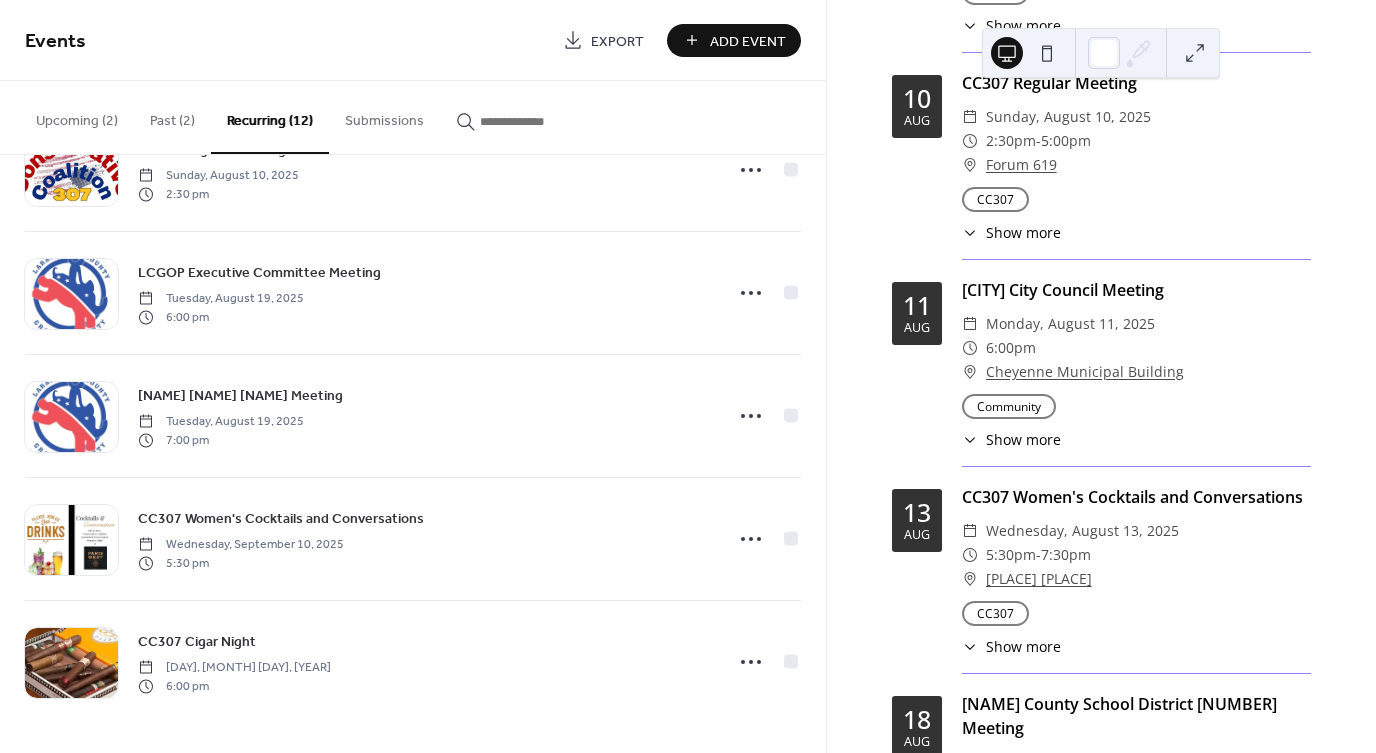 scroll, scrollTop: 937, scrollLeft: 0, axis: vertical 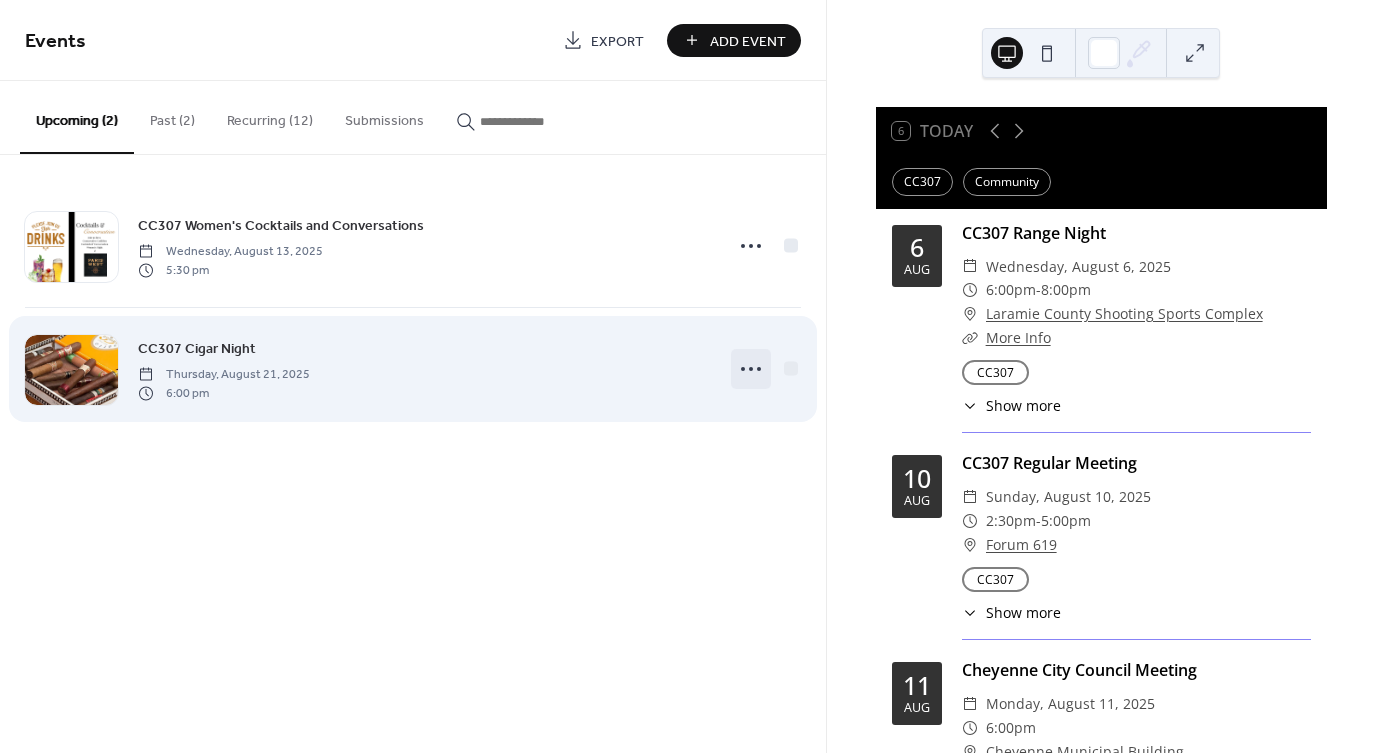 click 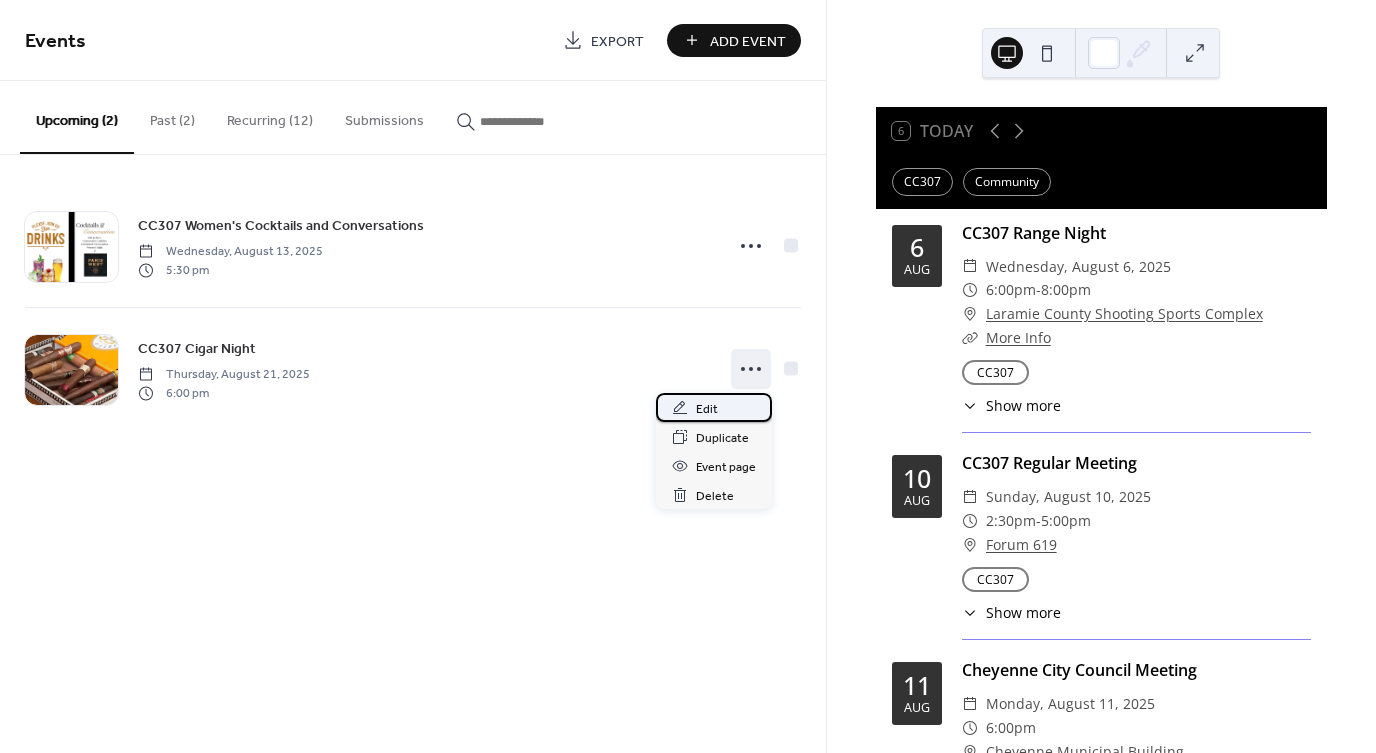 click on "Edit" at bounding box center [707, 409] 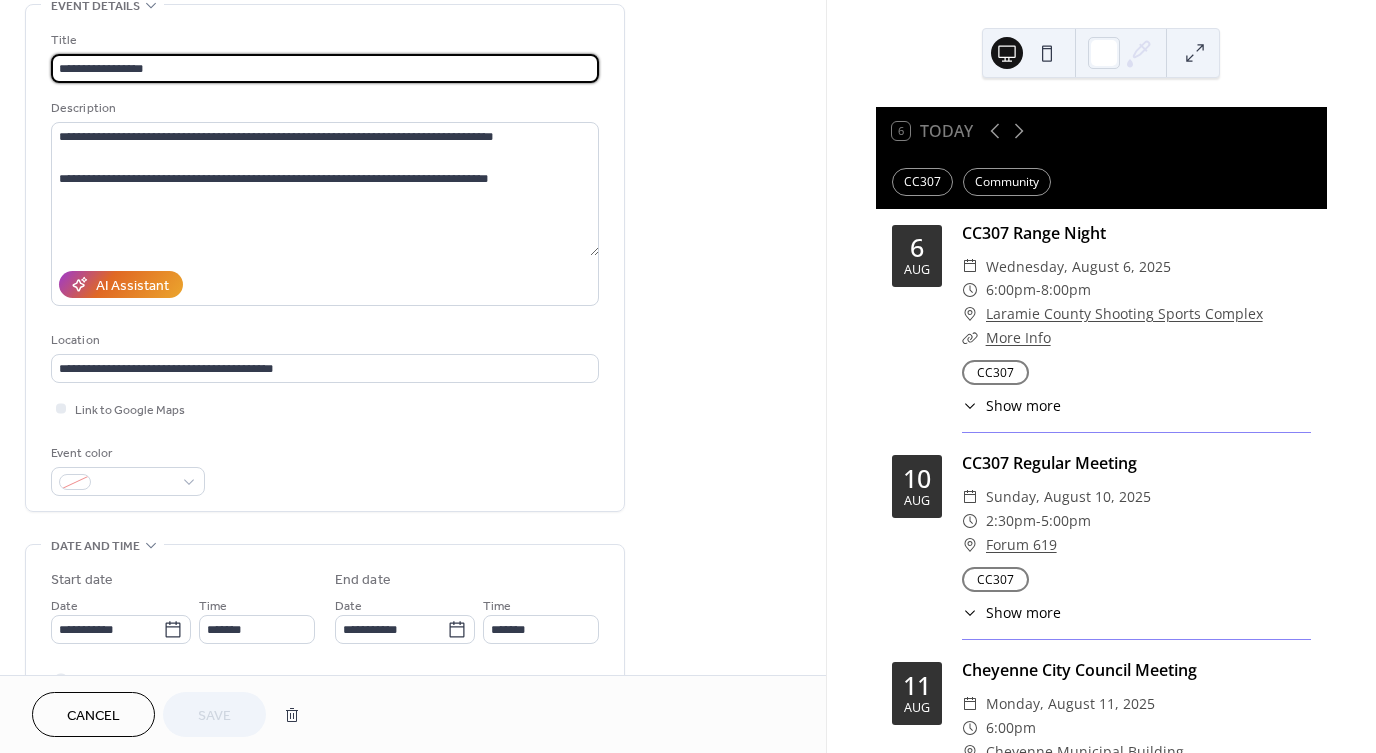scroll, scrollTop: 0, scrollLeft: 0, axis: both 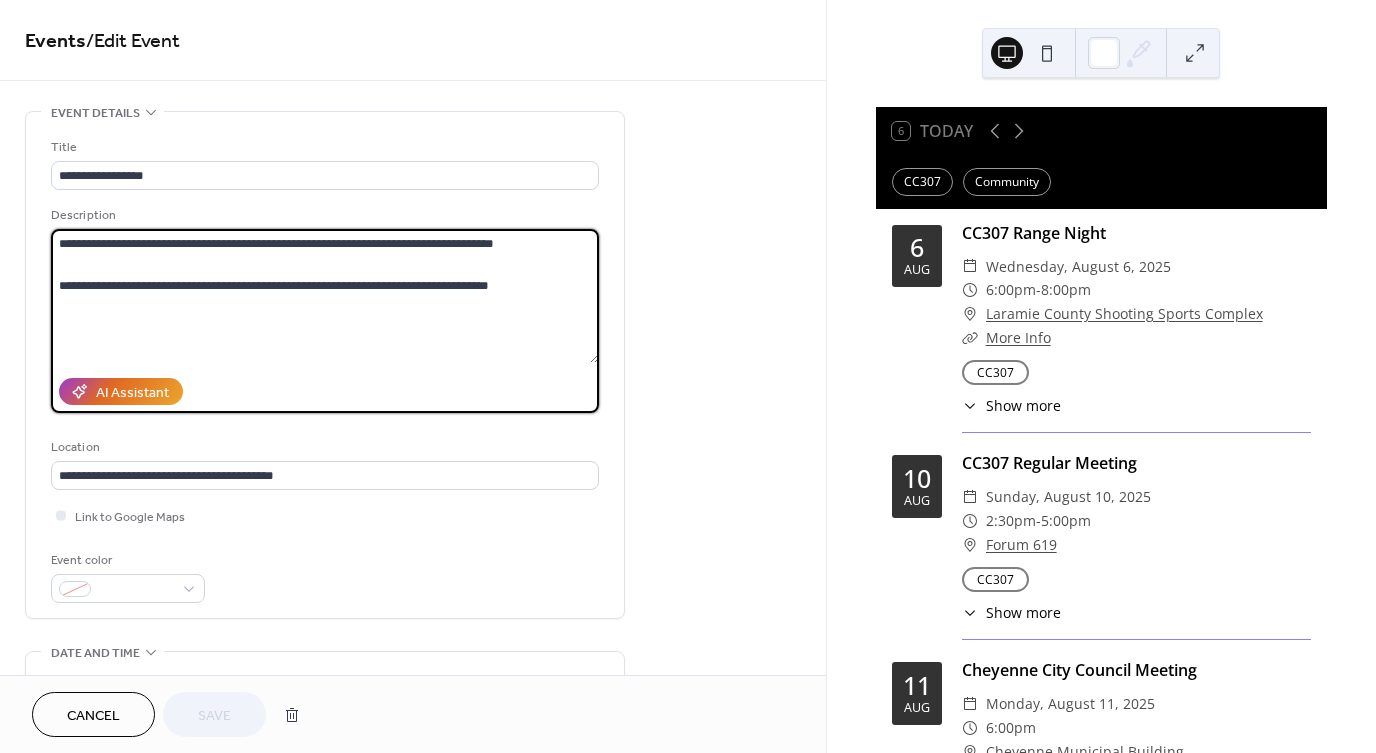 click on "**********" at bounding box center (325, 296) 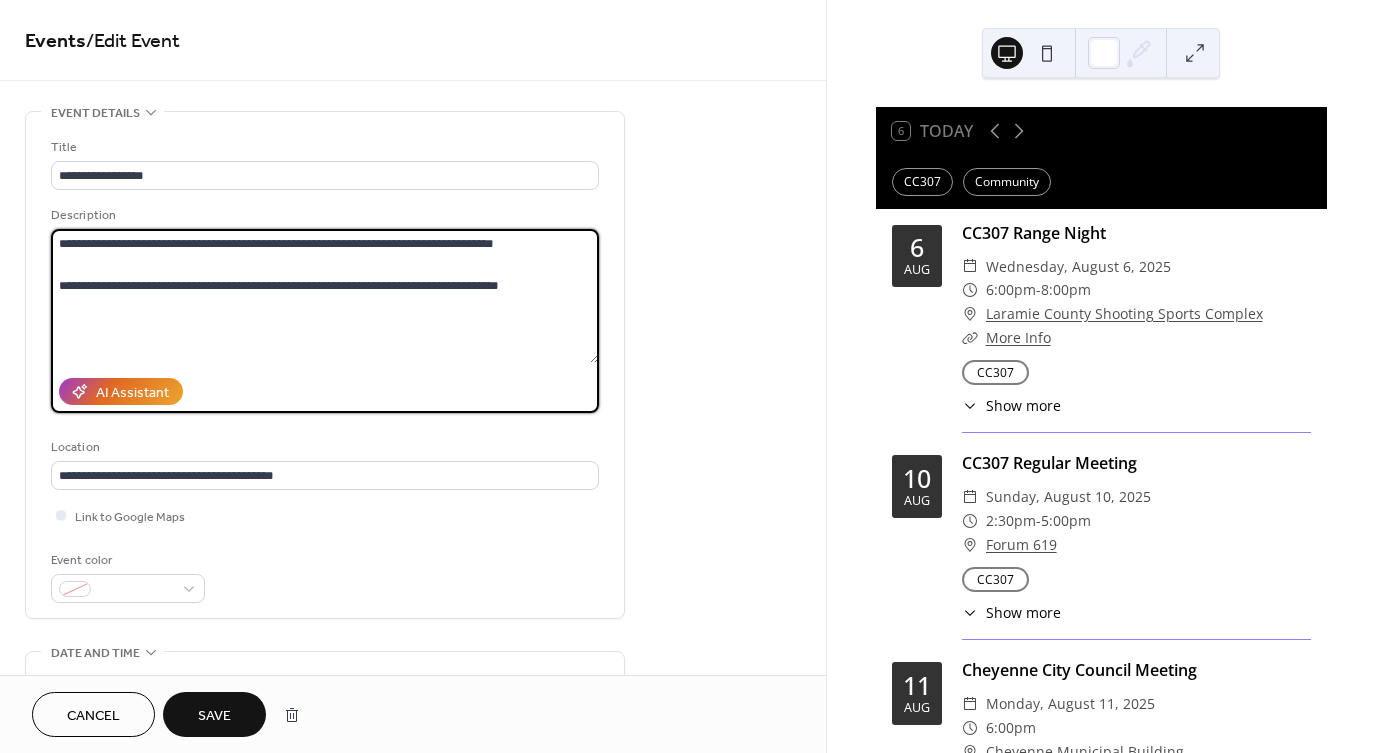 type on "**********" 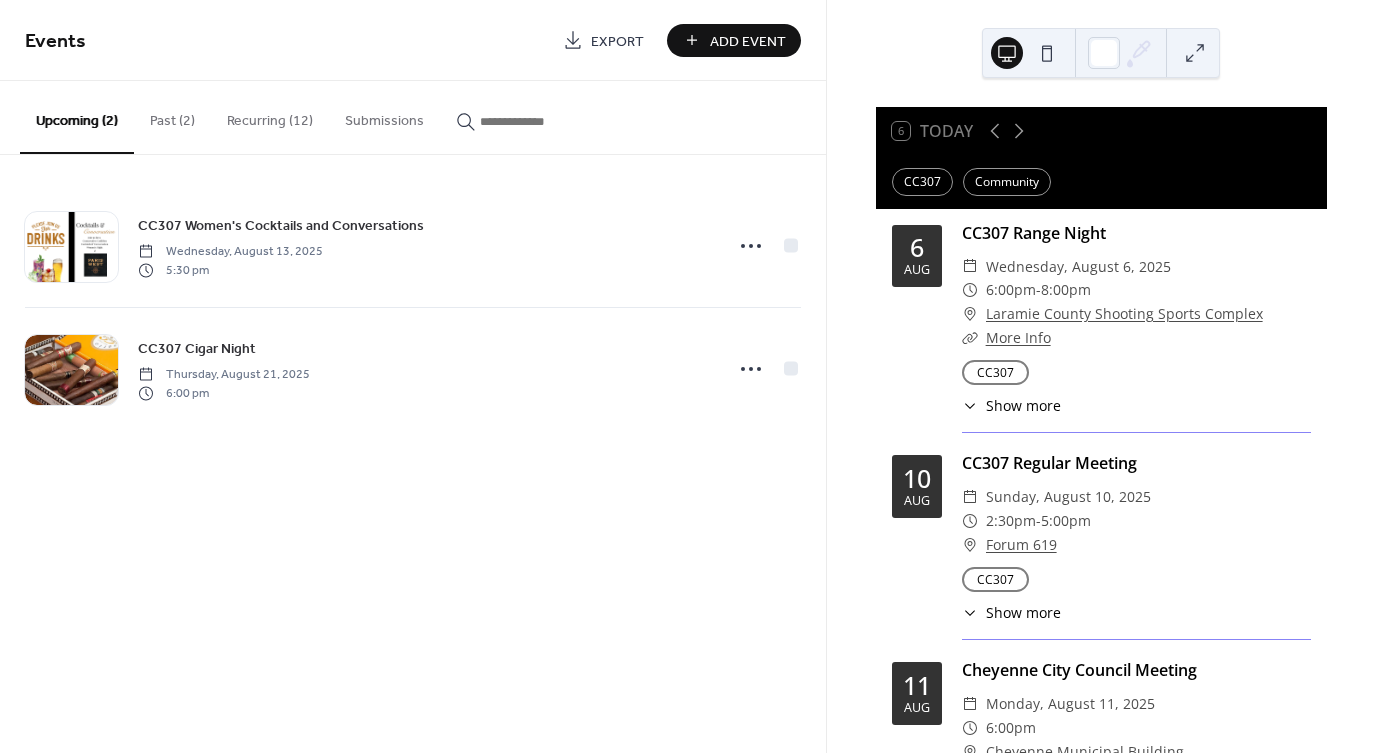 scroll, scrollTop: 0, scrollLeft: 0, axis: both 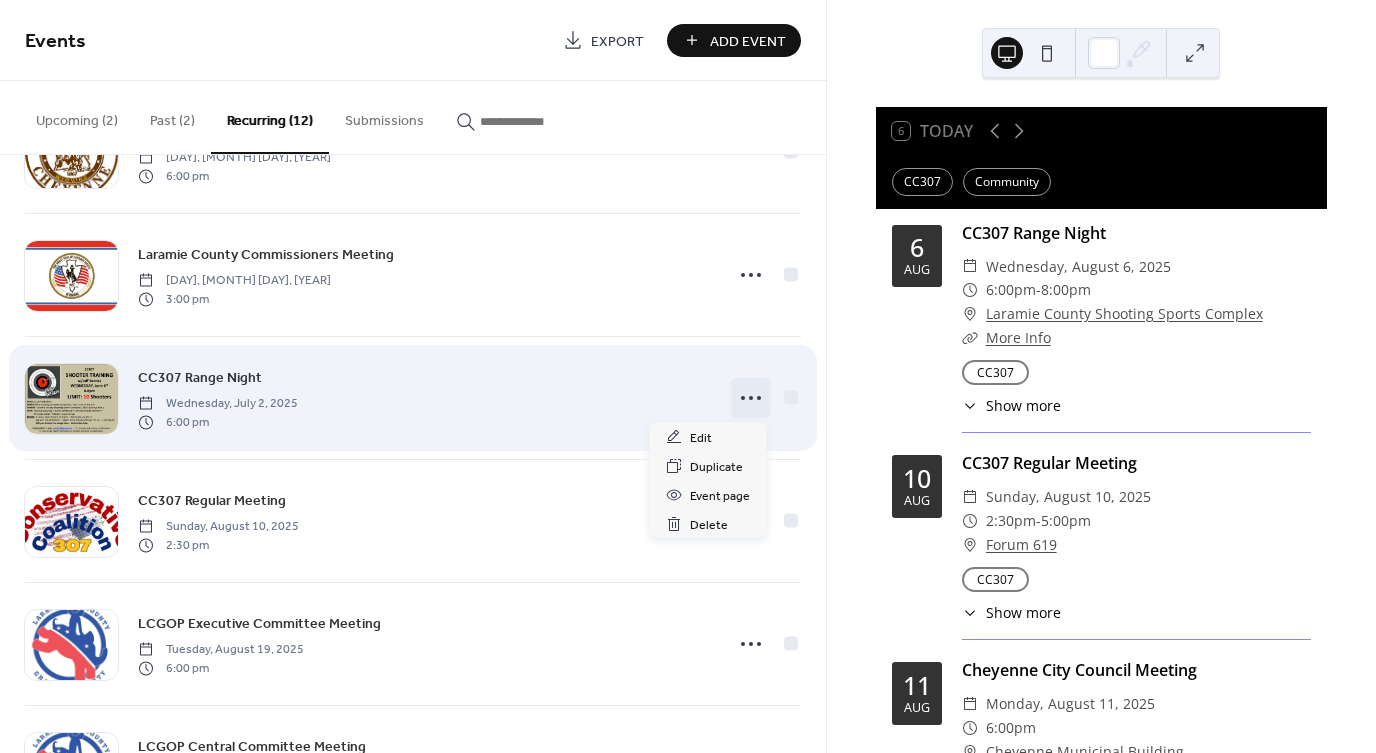 click 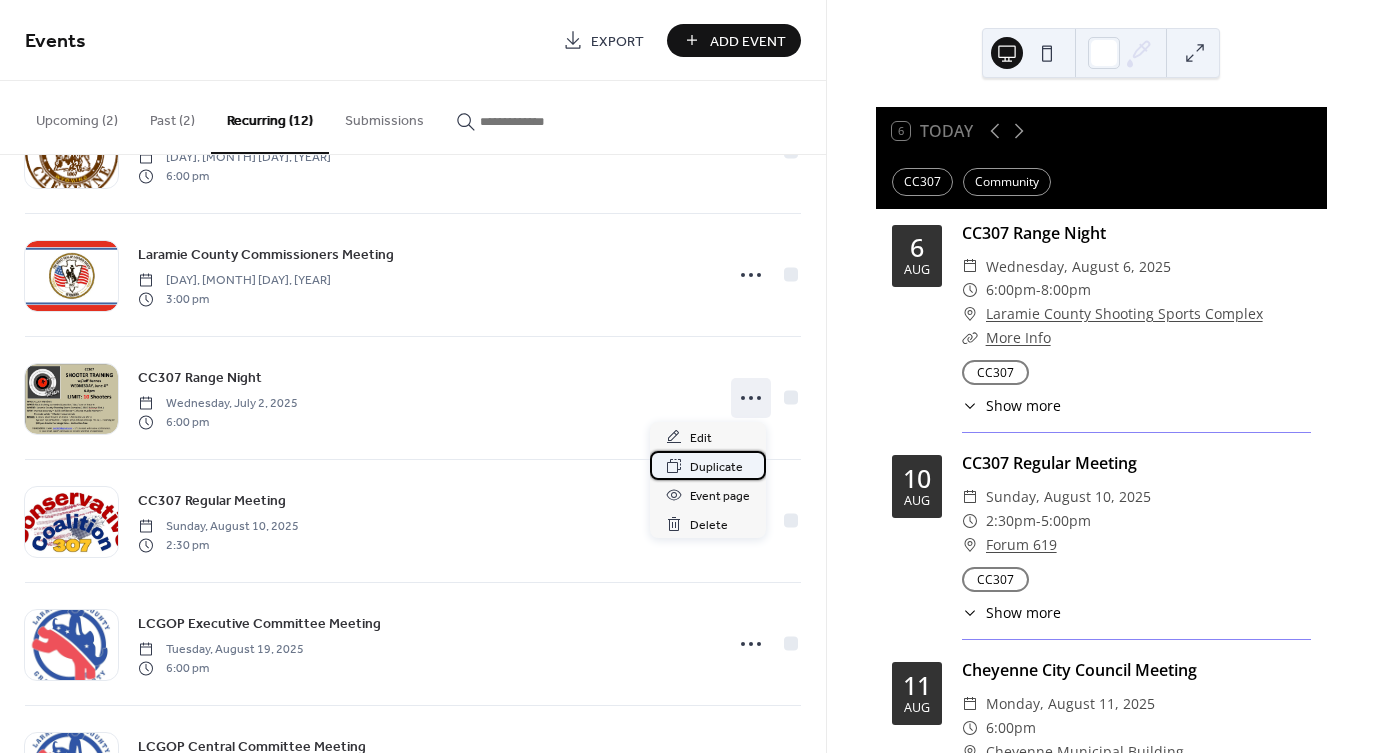 click on "Duplicate" at bounding box center (716, 467) 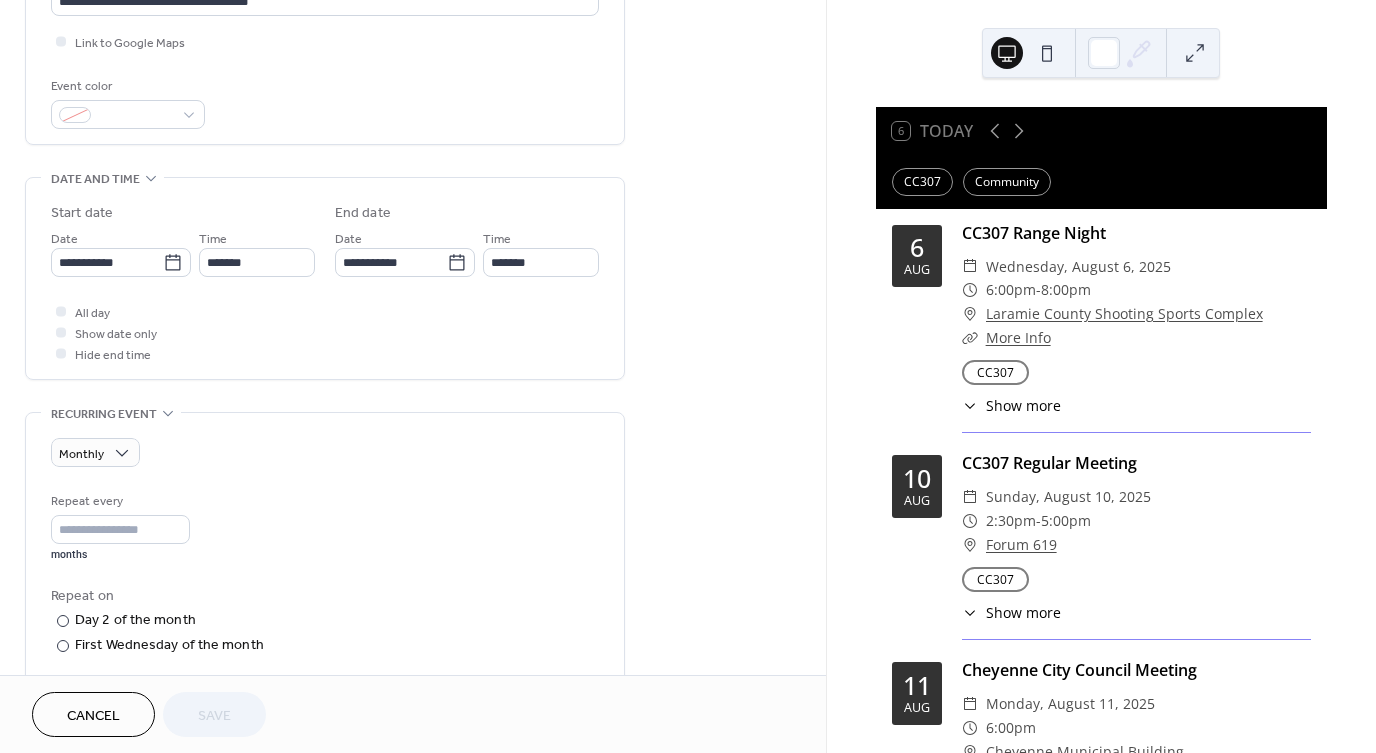 scroll, scrollTop: 475, scrollLeft: 0, axis: vertical 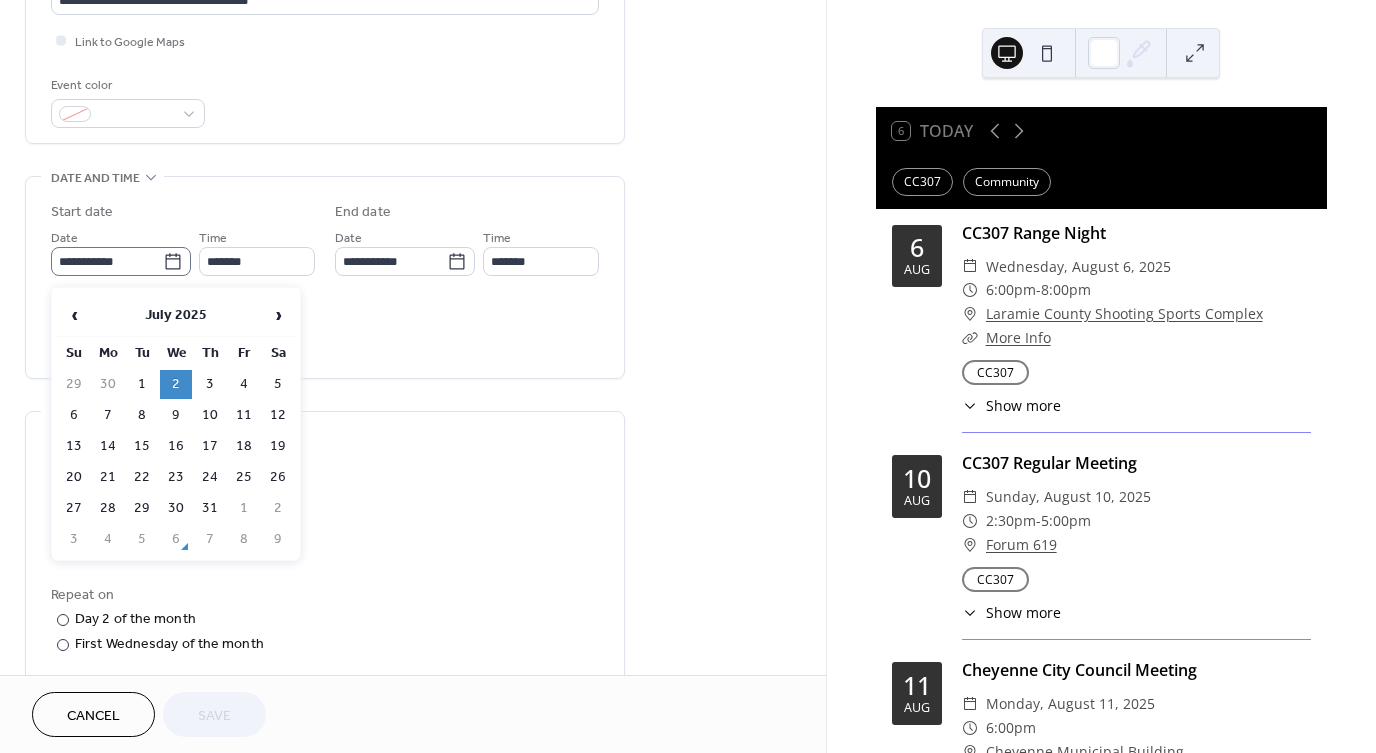 click 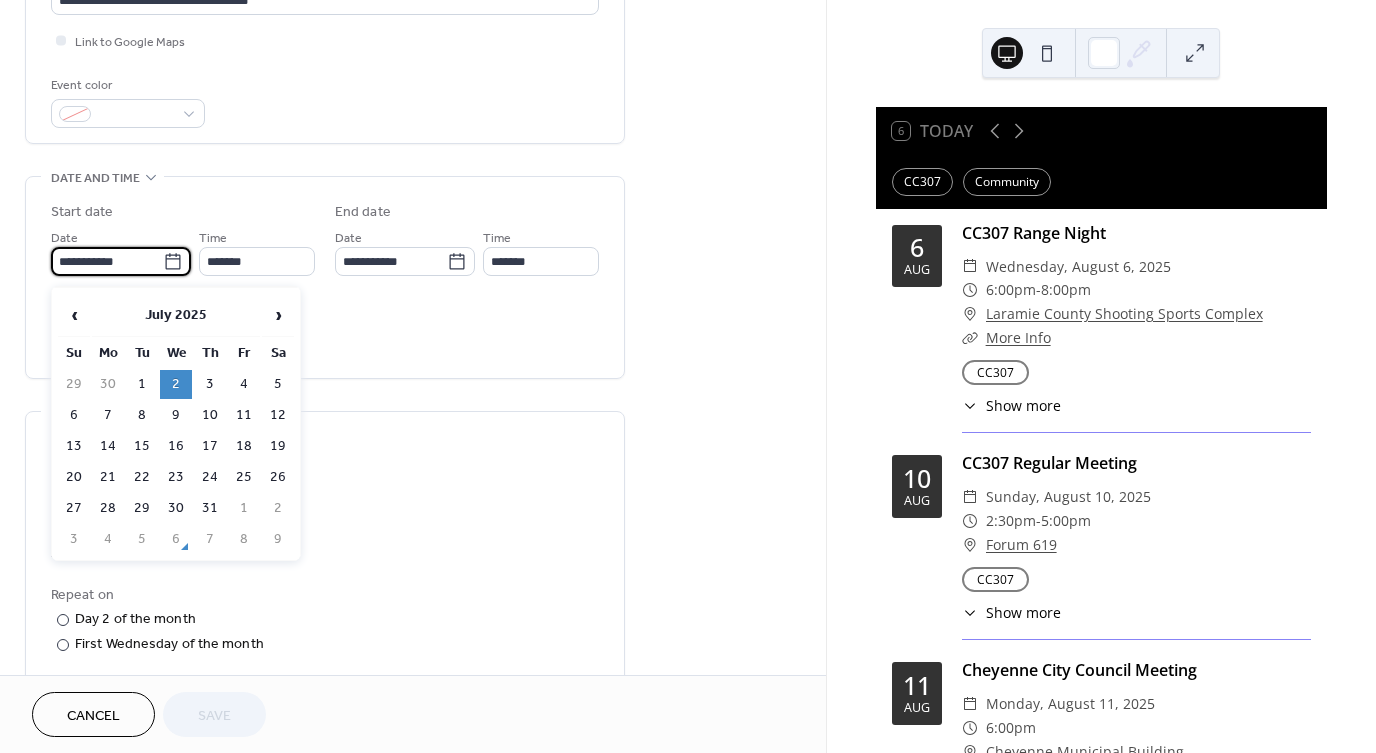 click on "Start date" at bounding box center [183, 212] 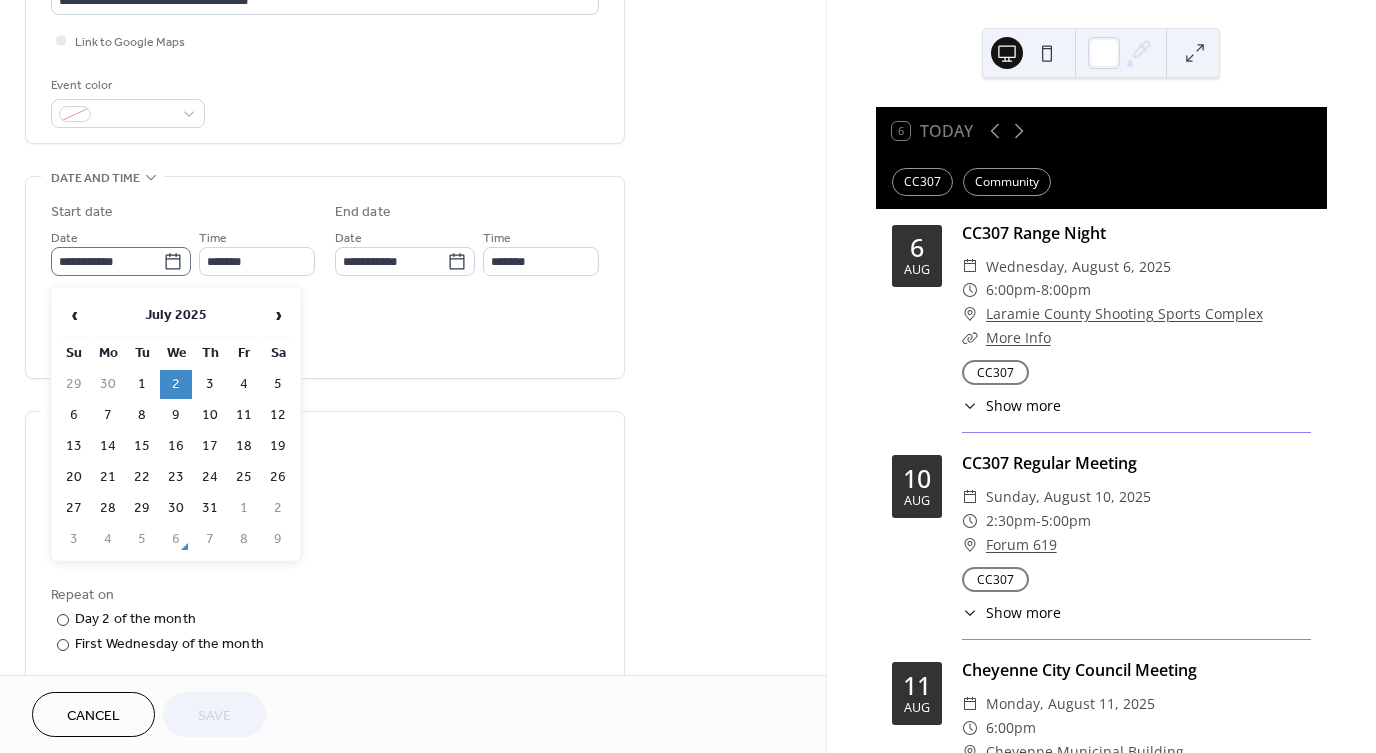 click 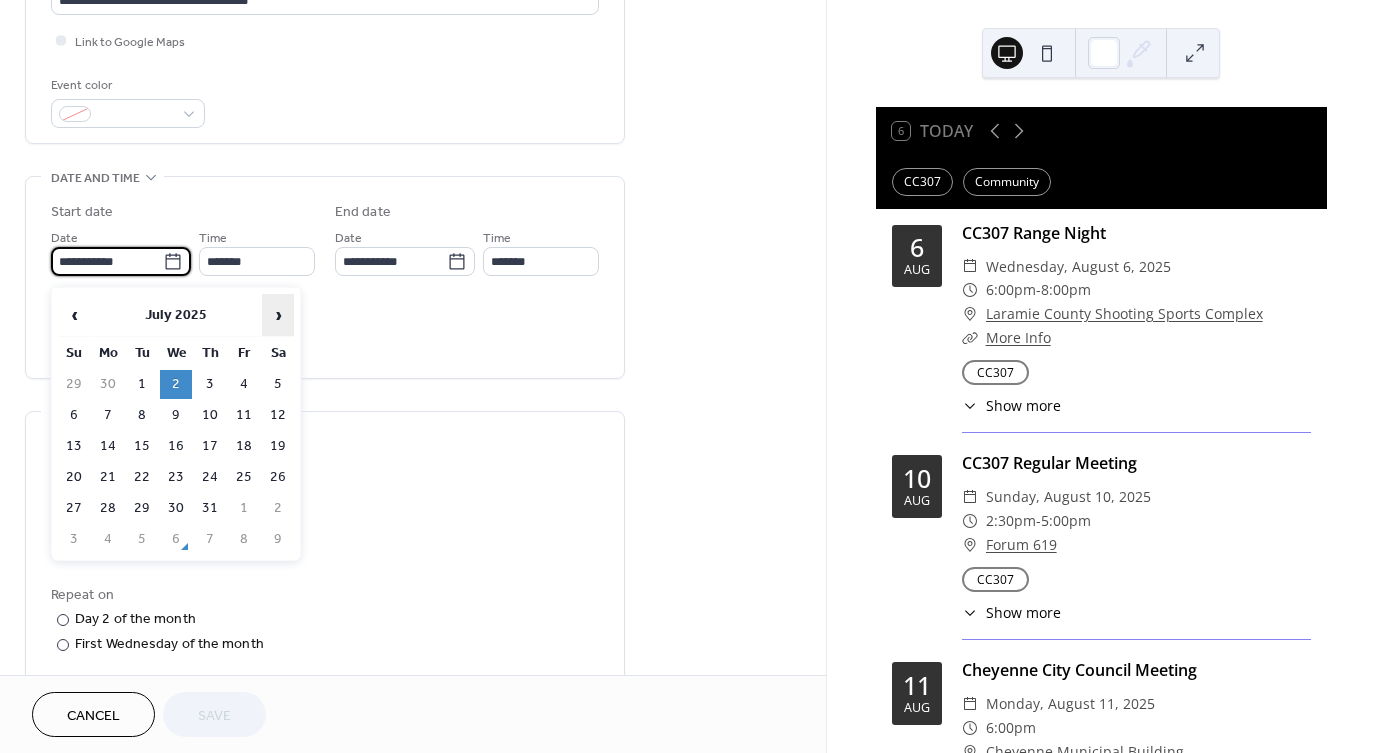 click on "›" at bounding box center (278, 315) 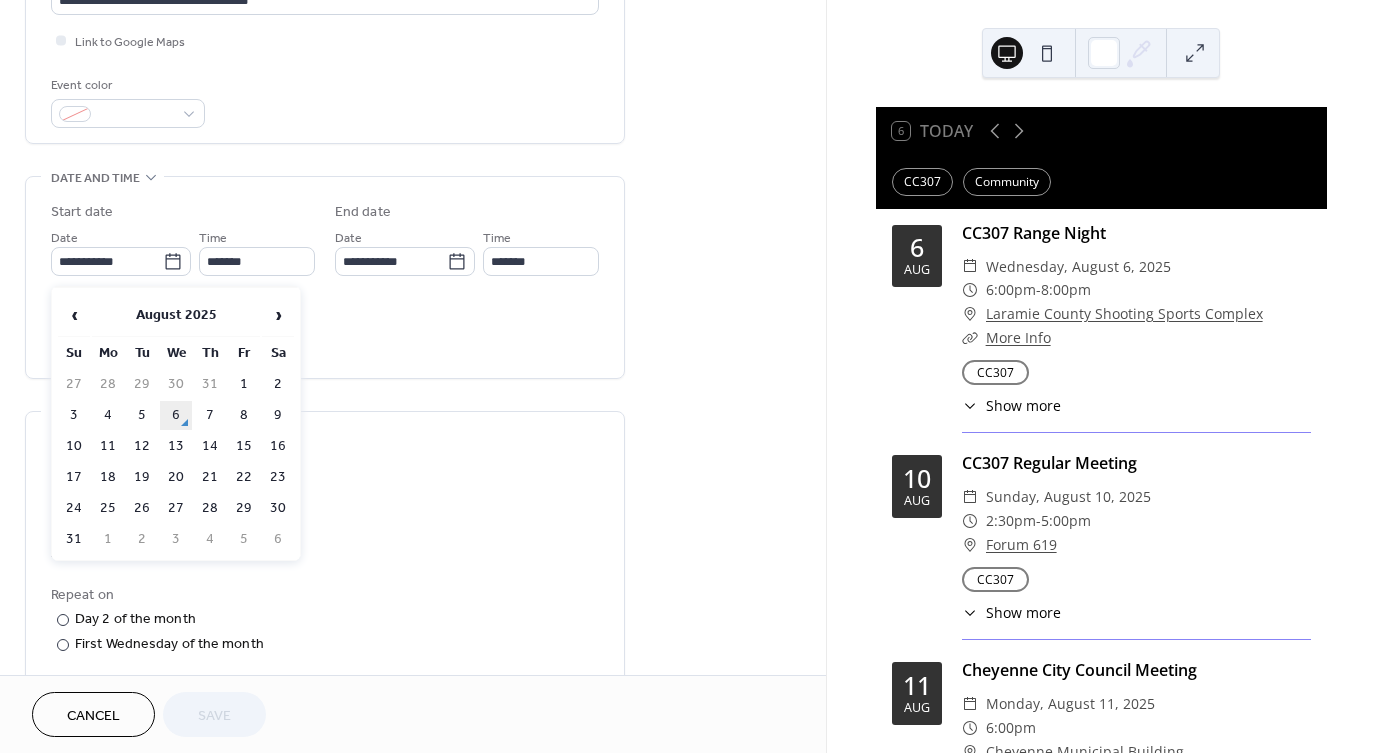 click on "6" at bounding box center (176, 415) 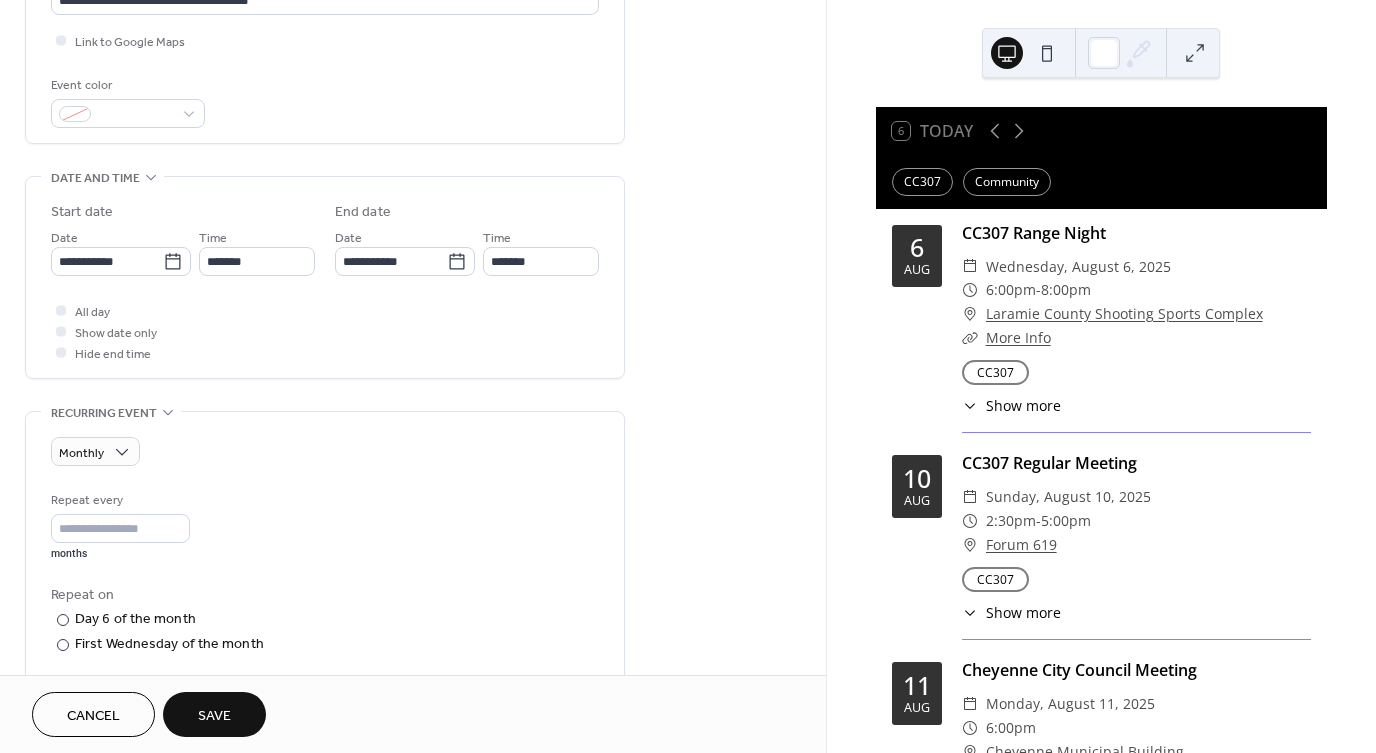 type on "**********" 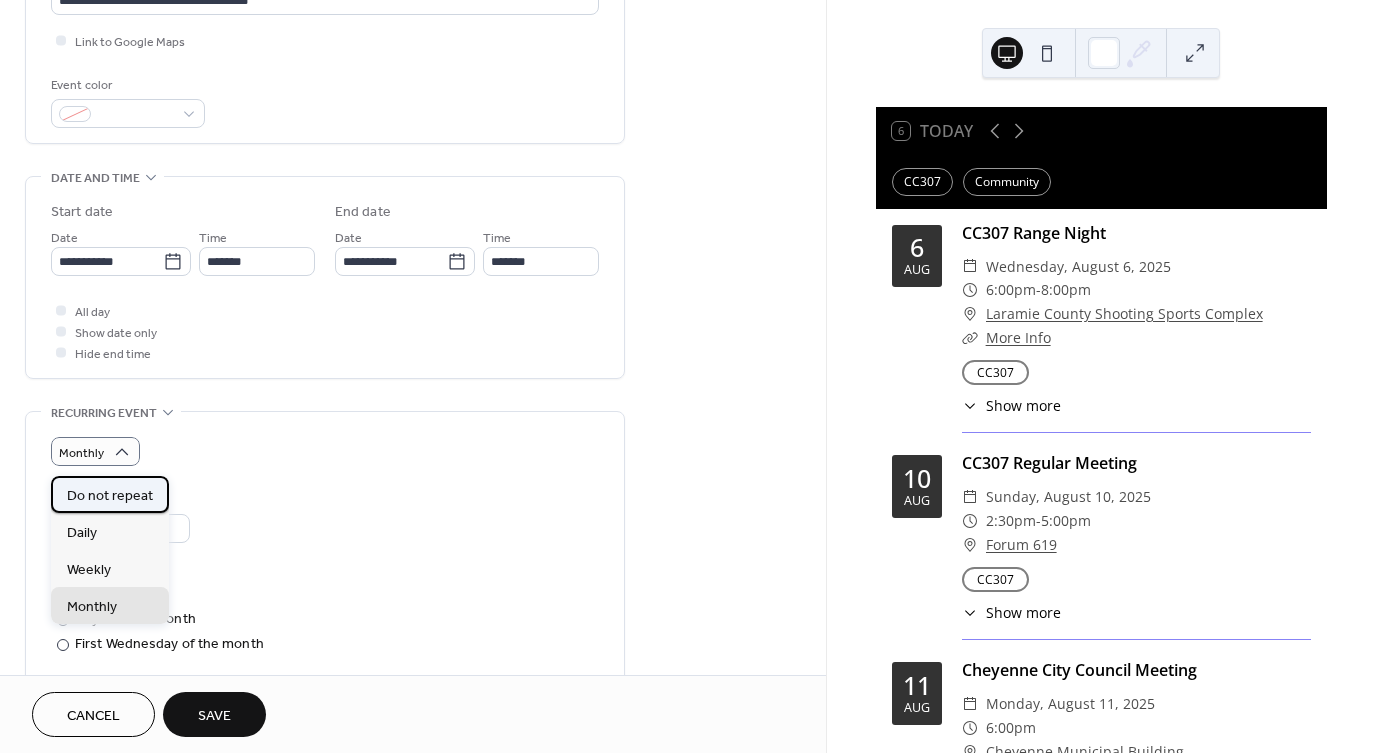 click on "Do not repeat" at bounding box center [110, 496] 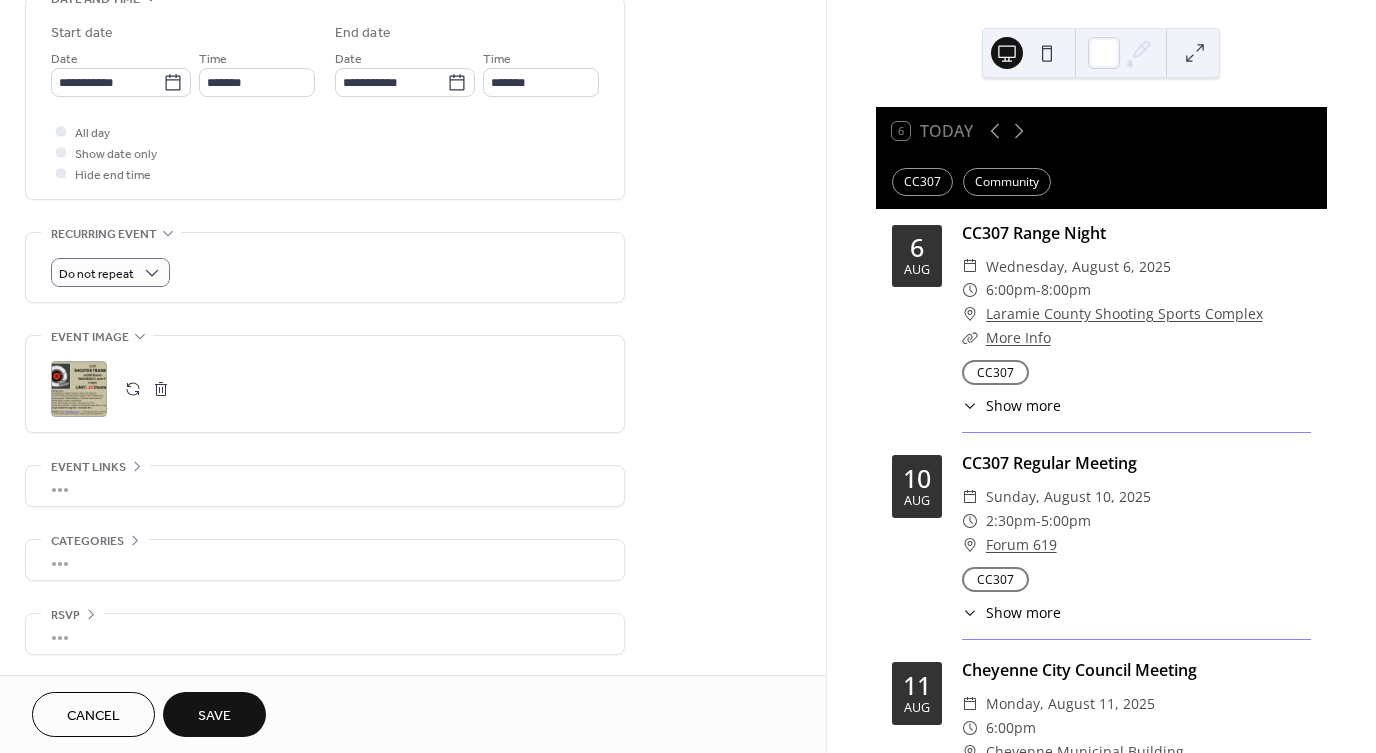 scroll, scrollTop: 660, scrollLeft: 0, axis: vertical 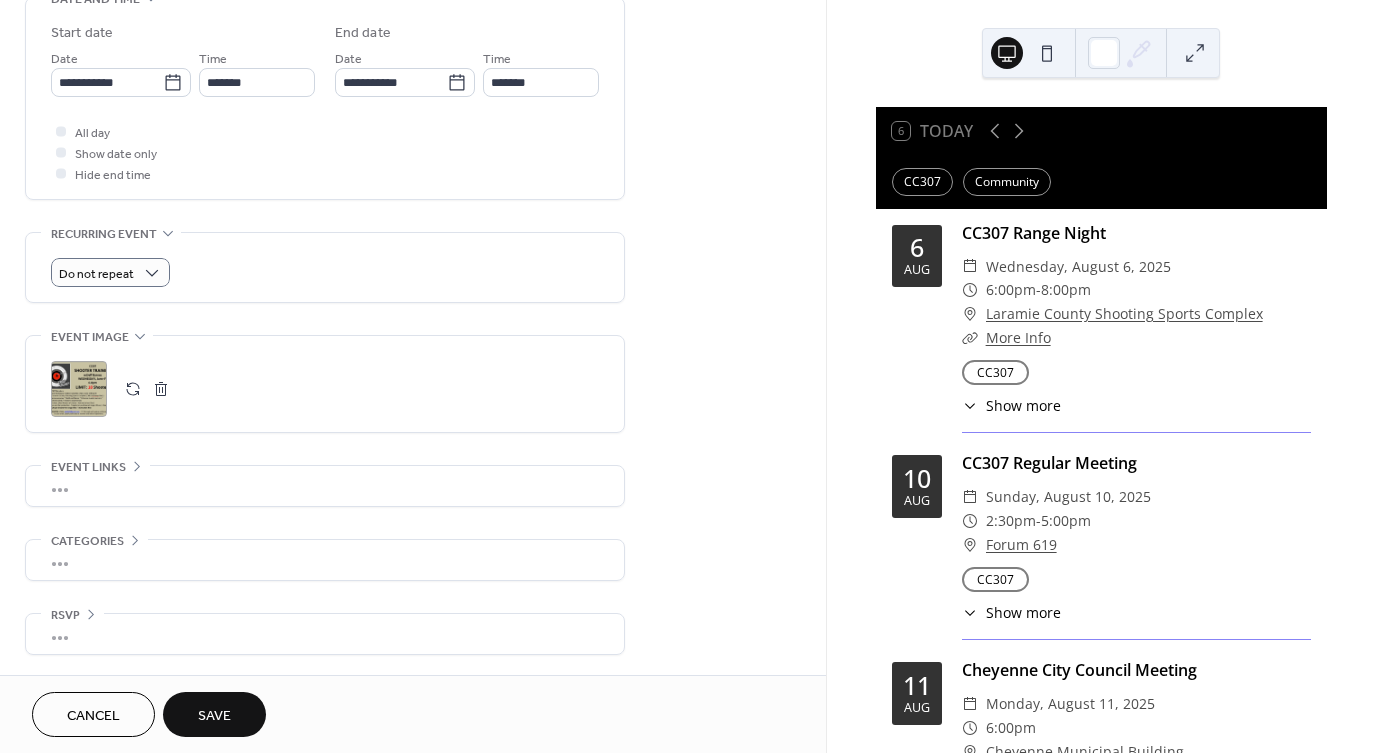 click on ";" at bounding box center [79, 389] 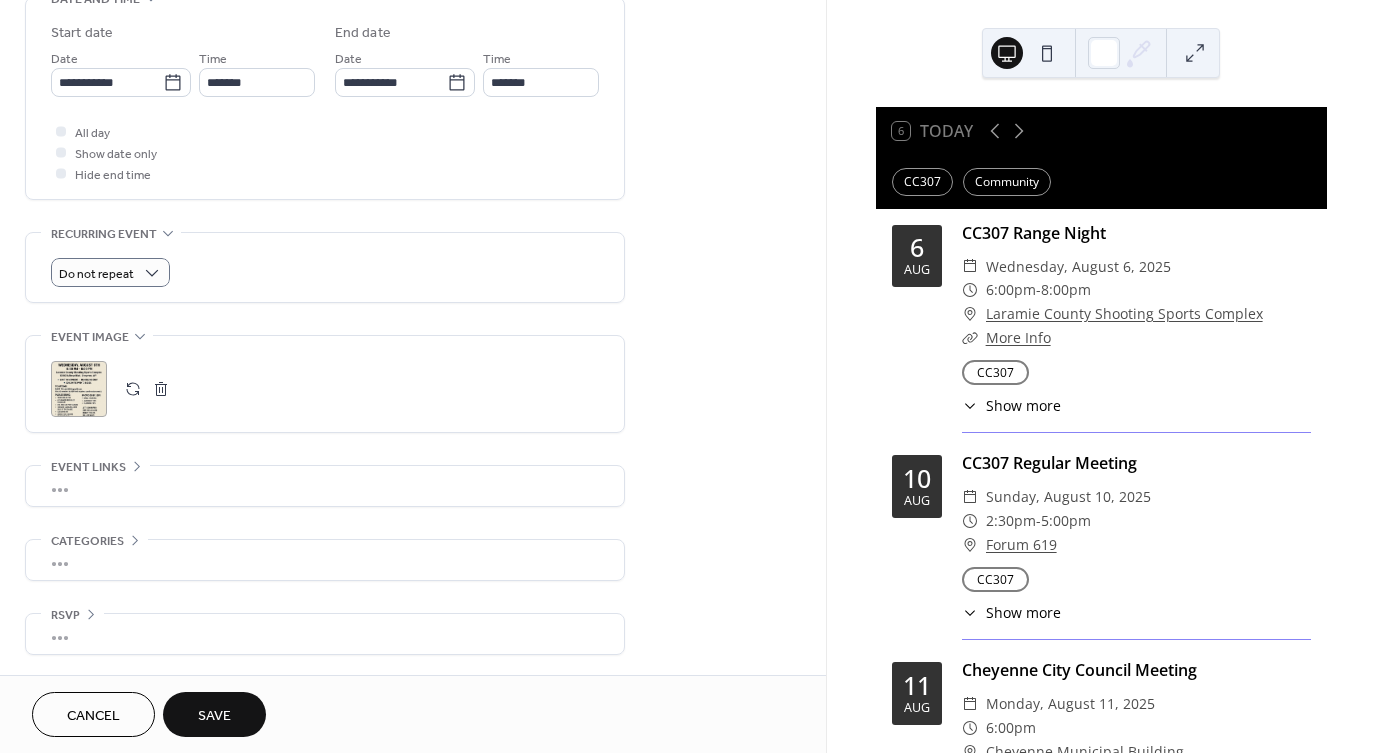 click on "Save" at bounding box center (214, 714) 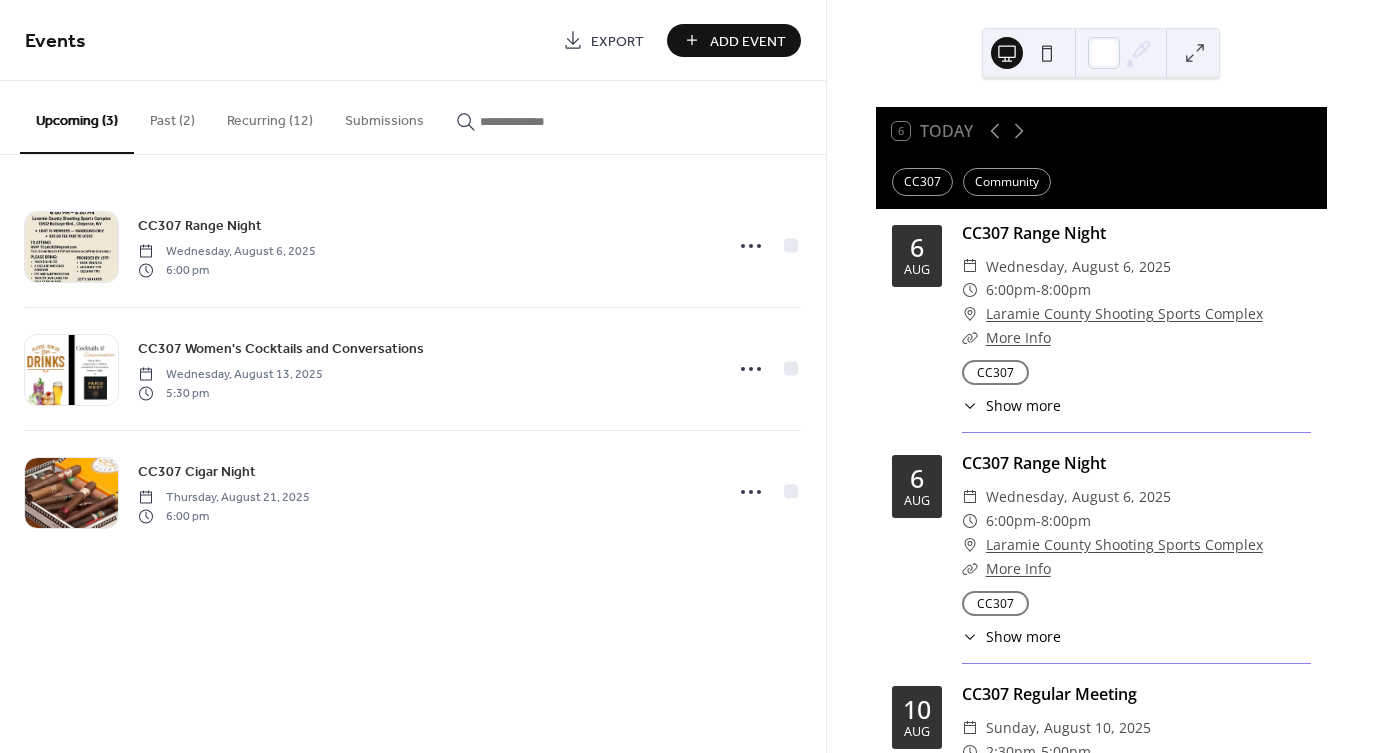 click on "Recurring (12)" at bounding box center (270, 116) 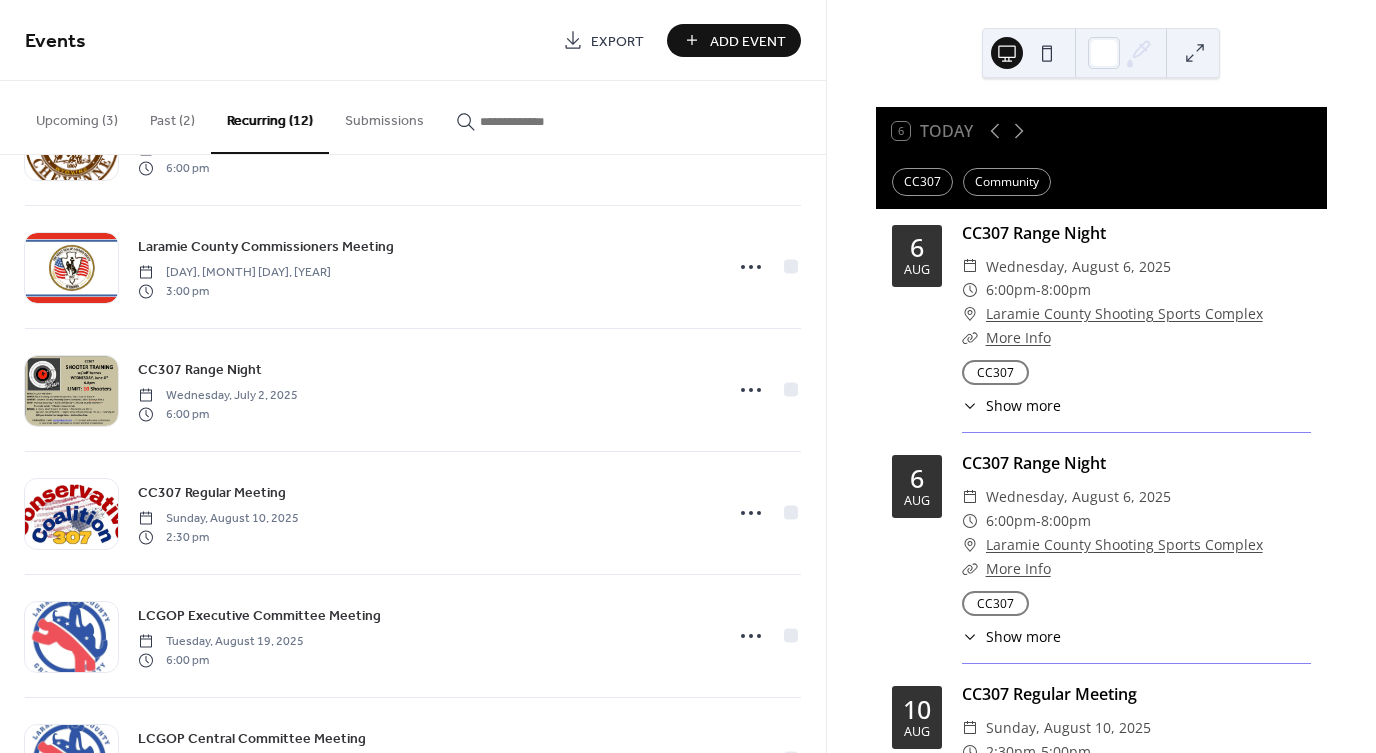 scroll, scrollTop: 592, scrollLeft: 0, axis: vertical 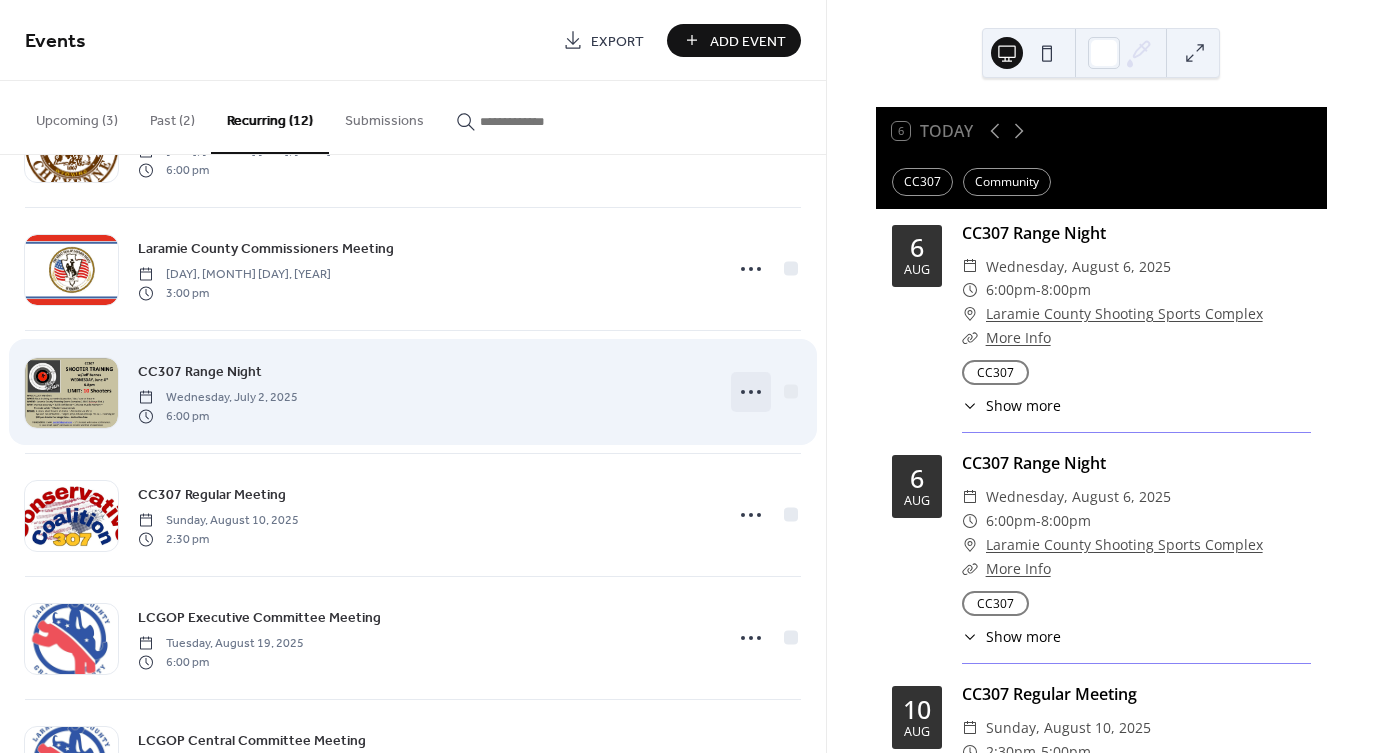 click 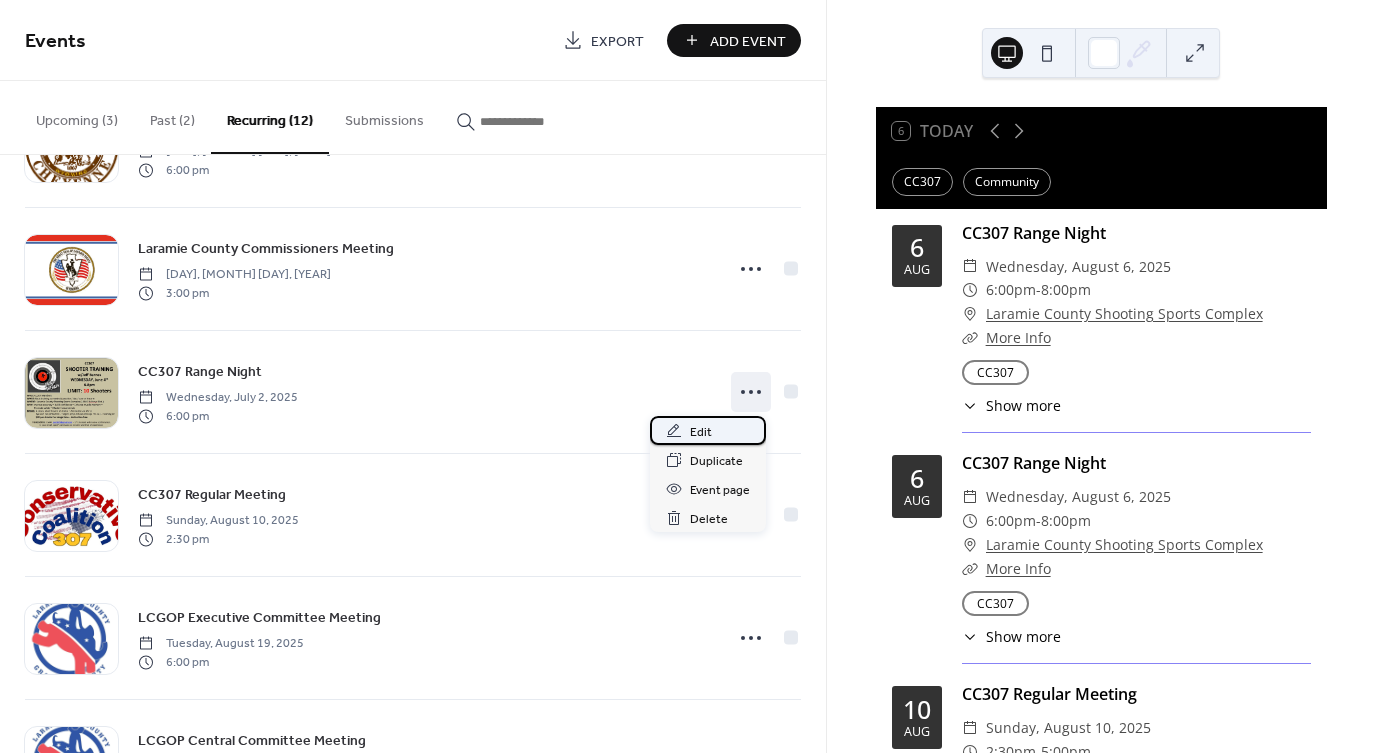 click on "Edit" at bounding box center [701, 432] 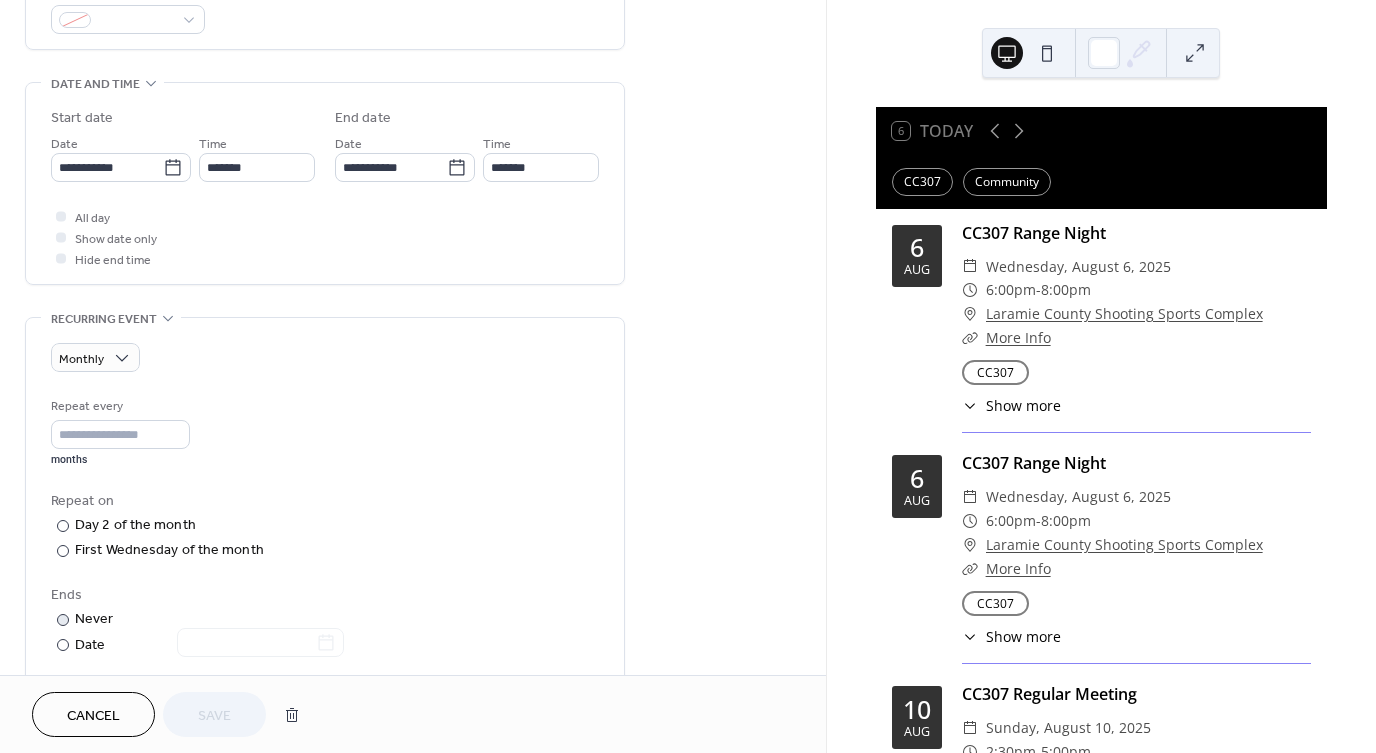 scroll, scrollTop: 564, scrollLeft: 0, axis: vertical 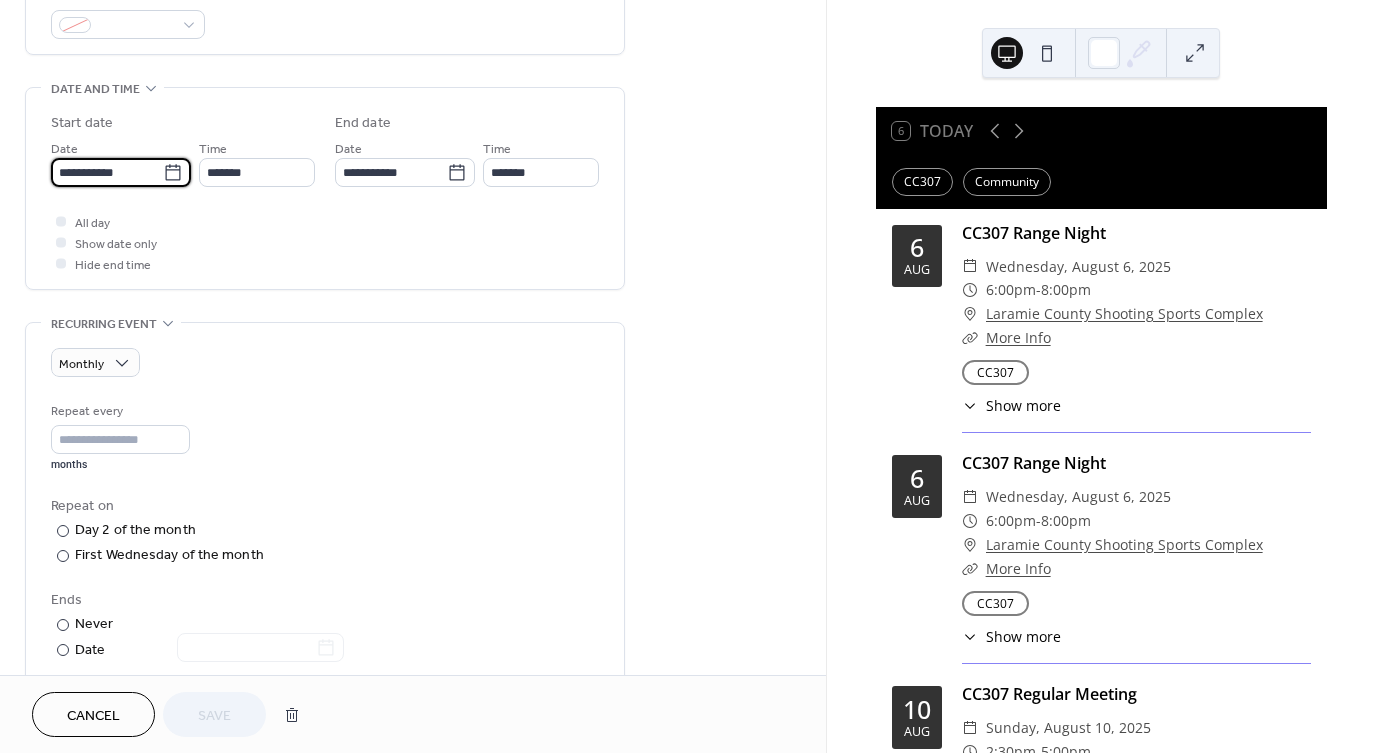click on "**********" at bounding box center (107, 172) 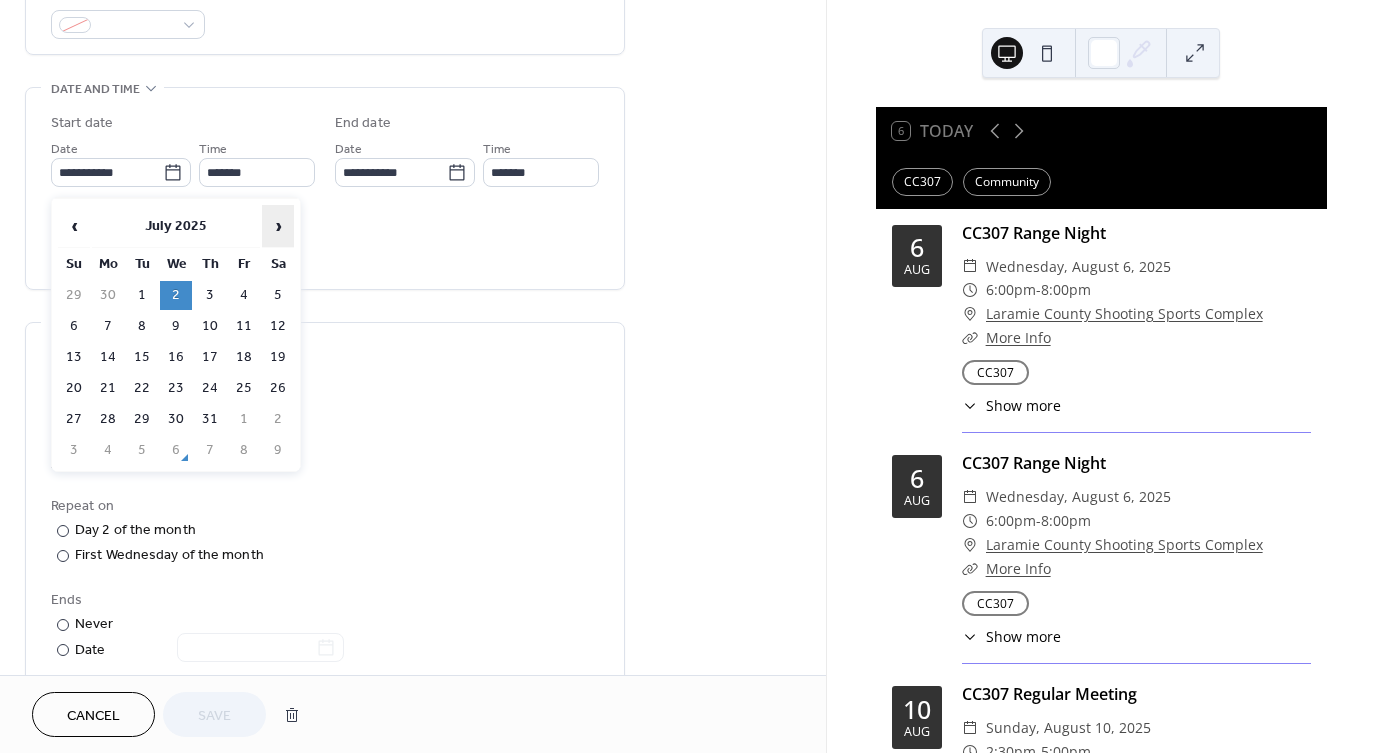 click on "›" at bounding box center (278, 226) 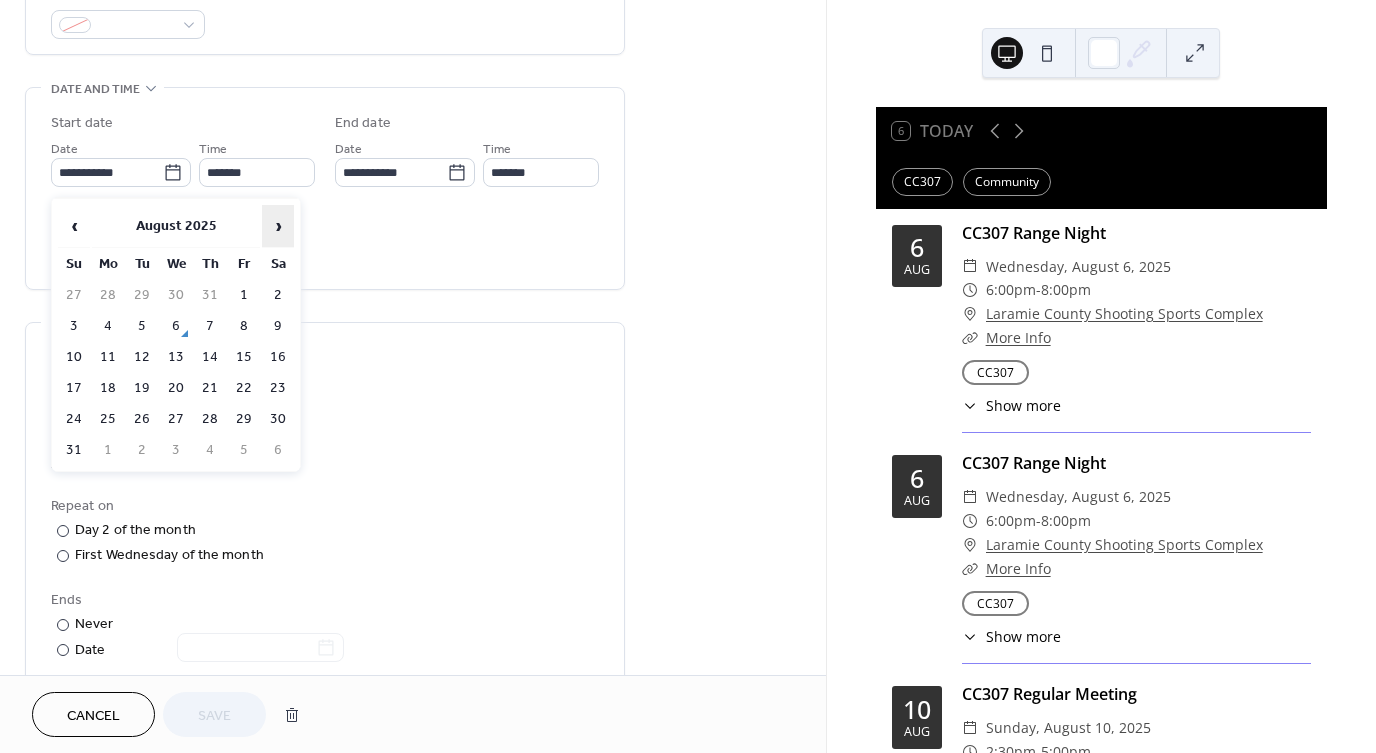 click on "›" at bounding box center (278, 226) 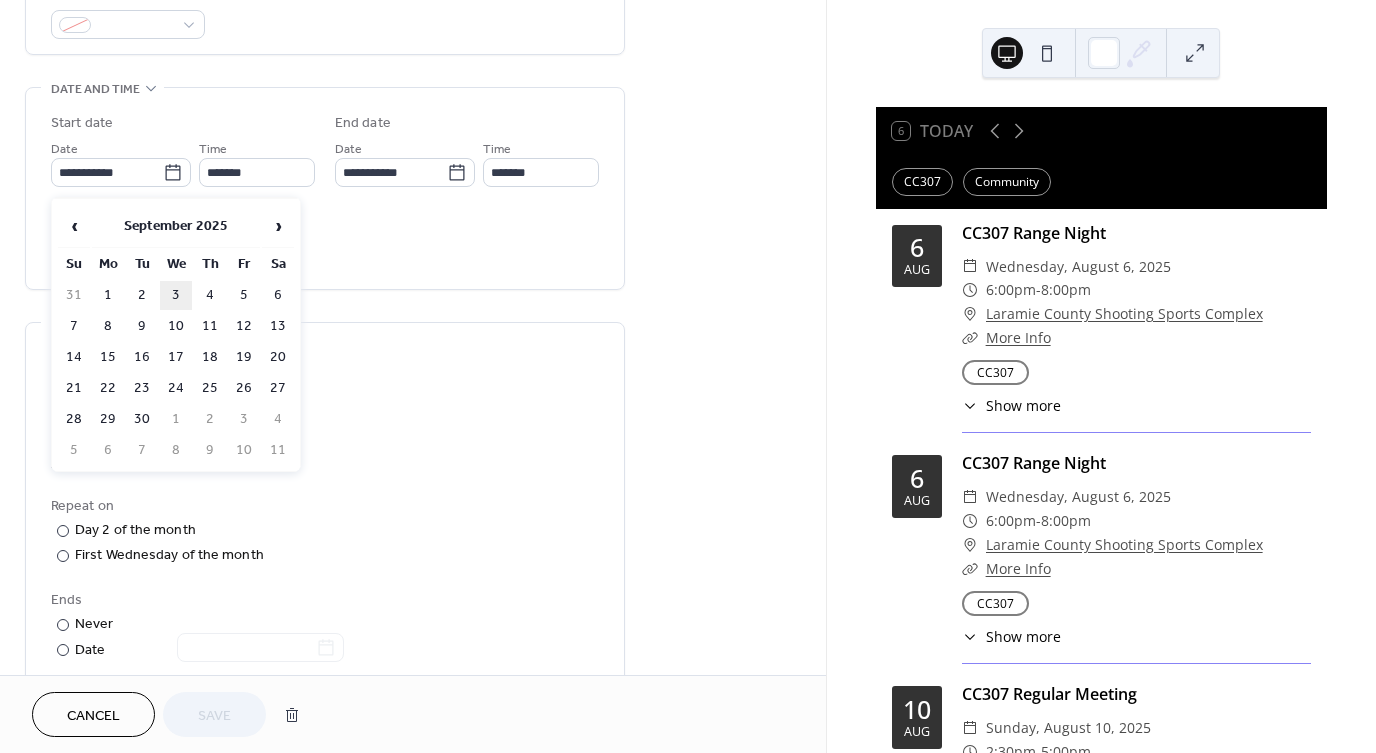 click on "3" at bounding box center [176, 295] 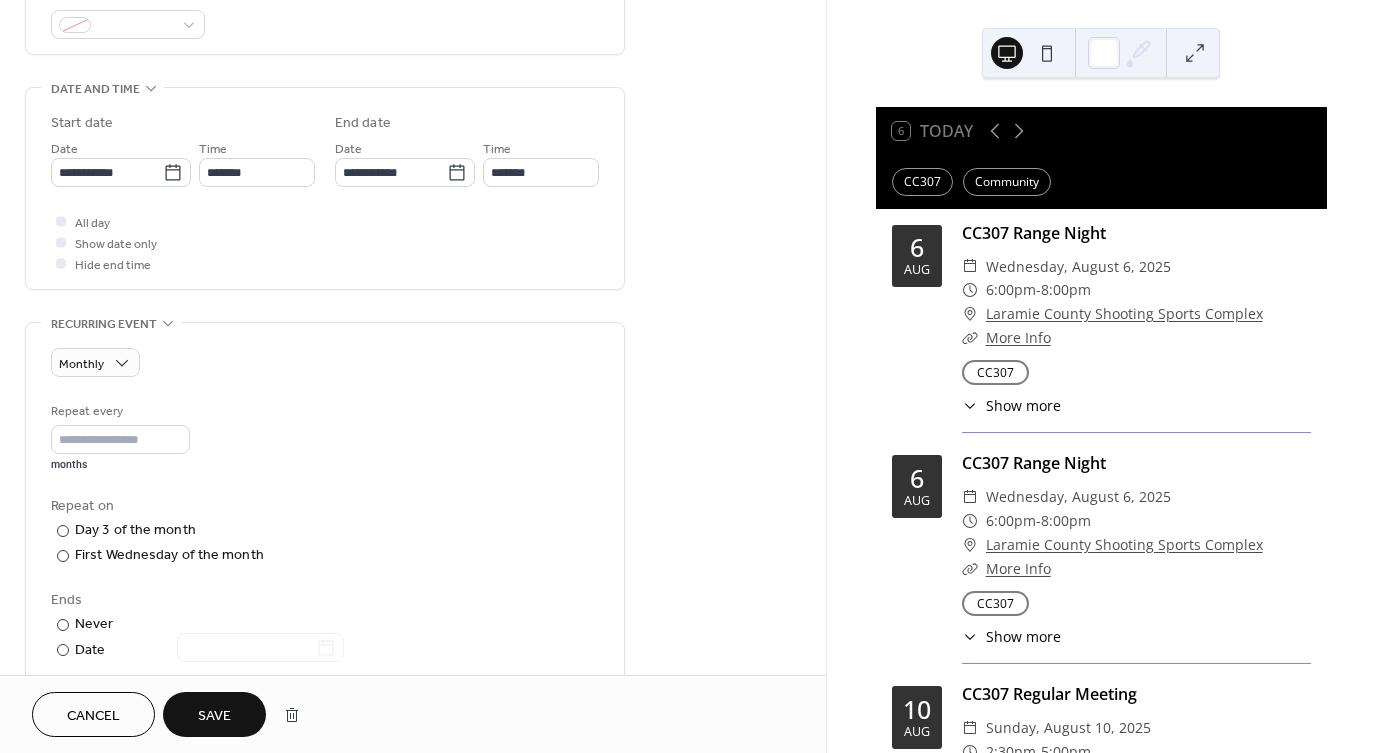 click on "Save" at bounding box center (214, 716) 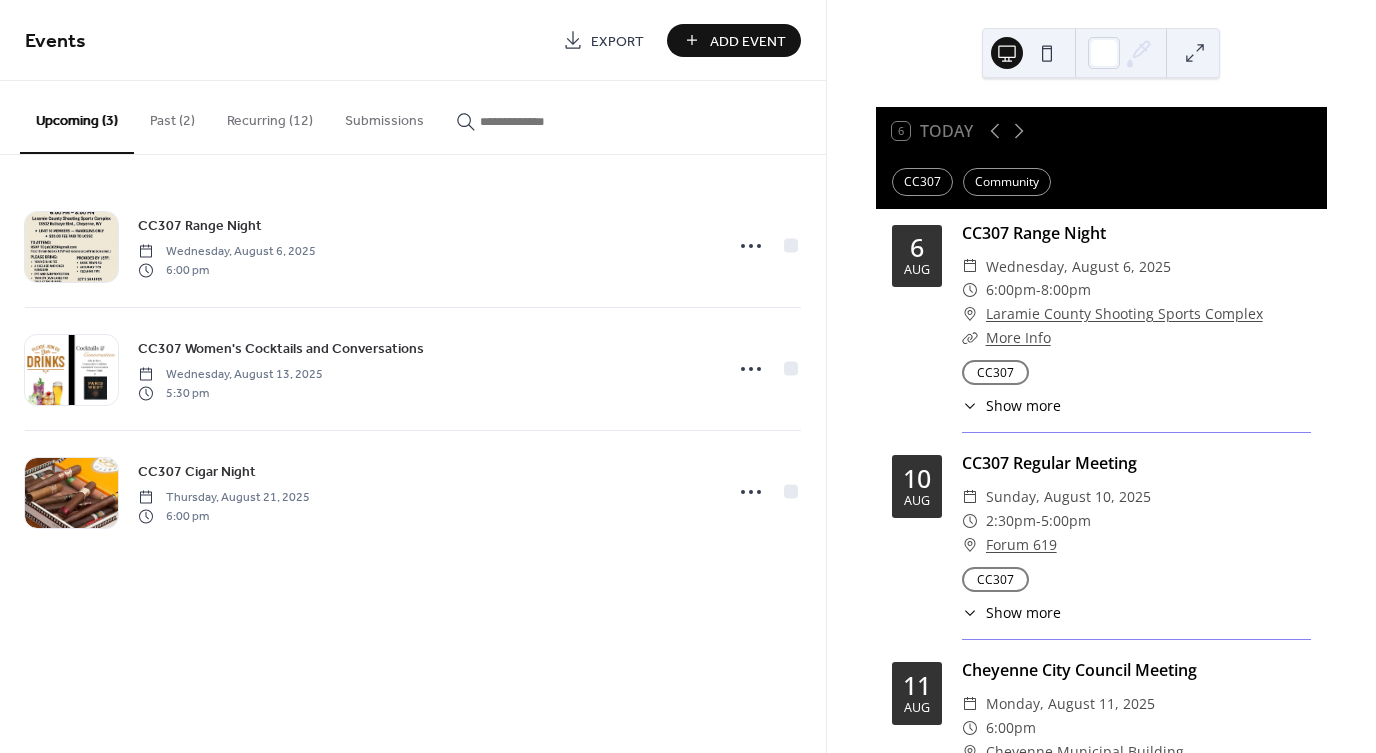 click on "Recurring (12)" at bounding box center (270, 116) 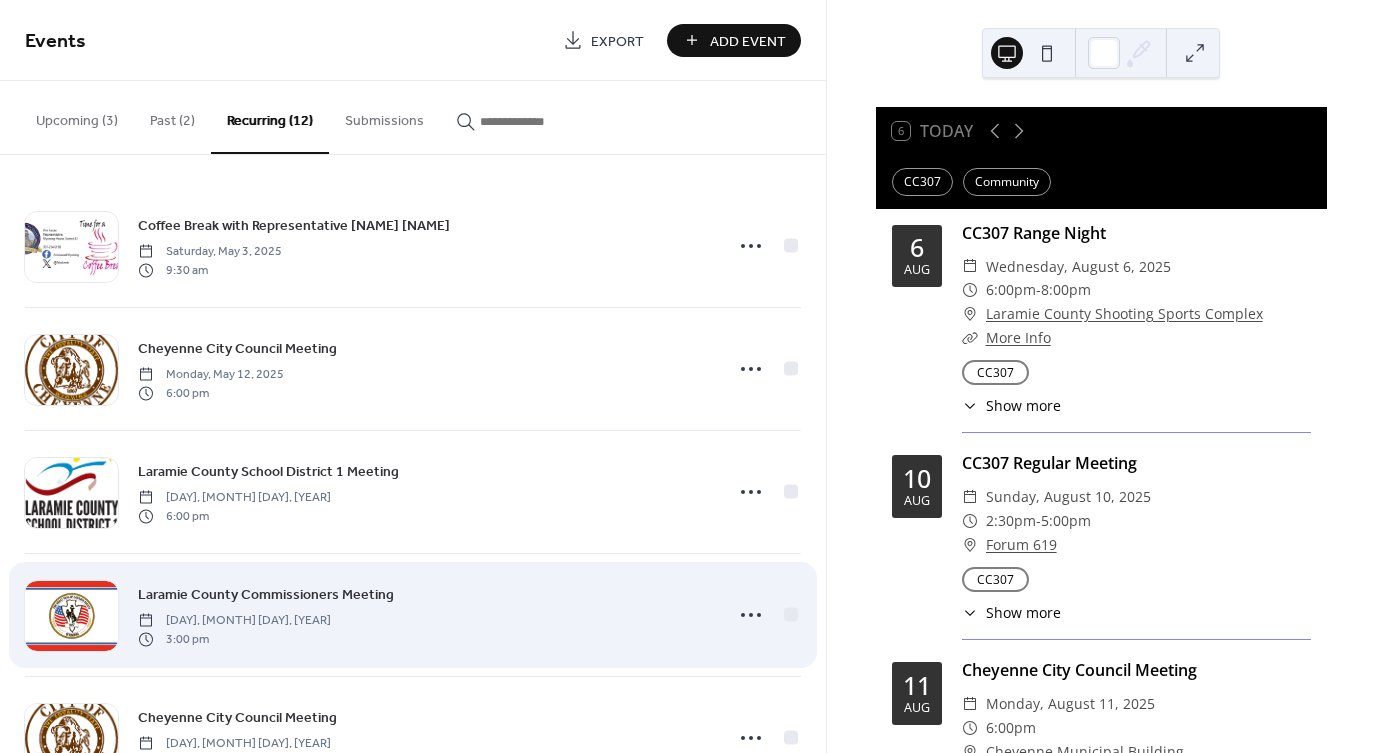 scroll, scrollTop: 0, scrollLeft: 0, axis: both 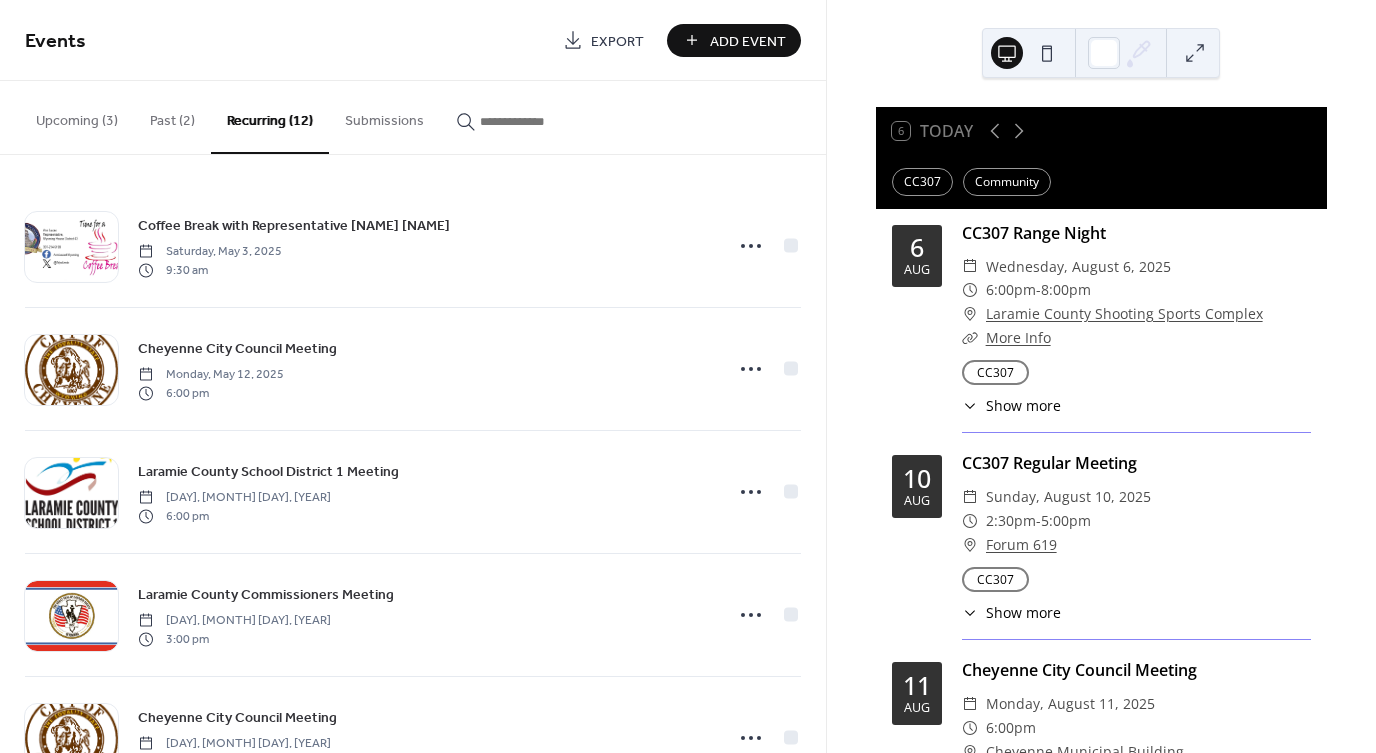 click on "Upcoming (3)" at bounding box center (77, 116) 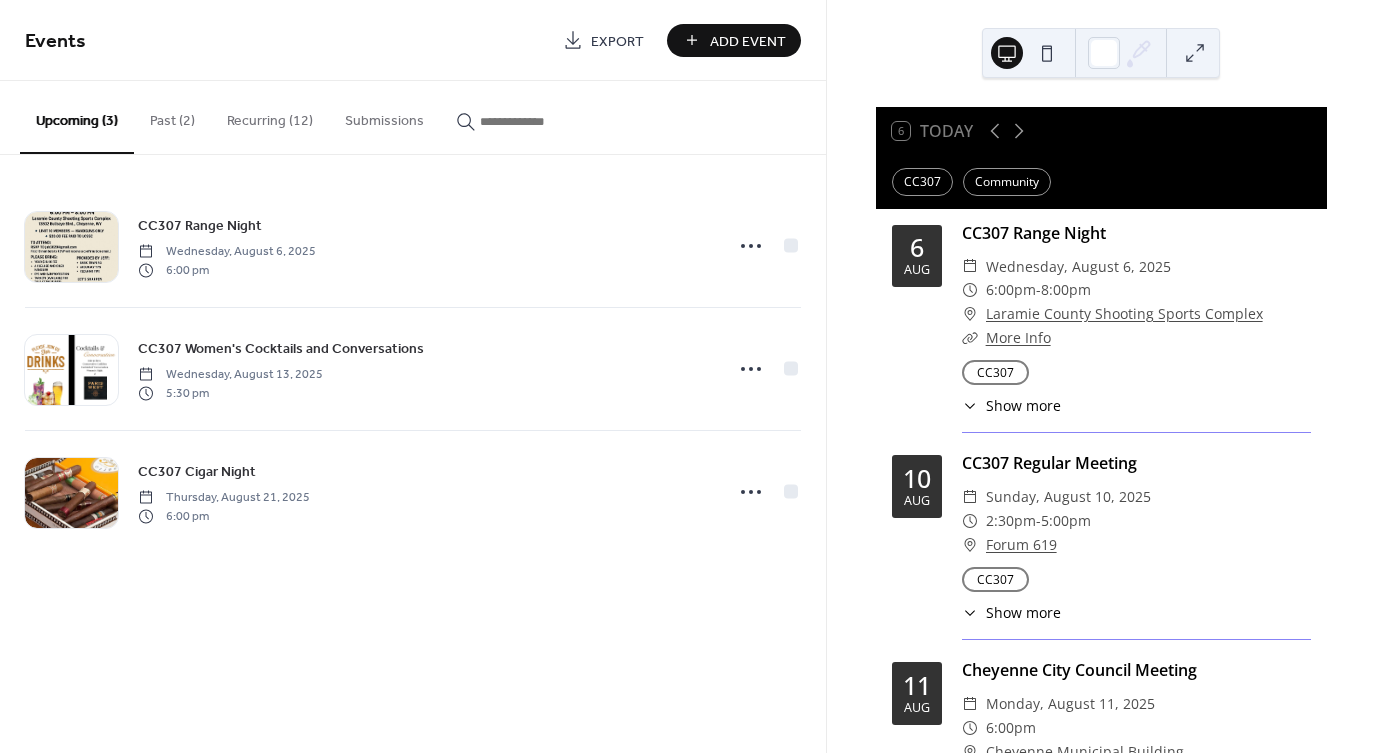 click on "Past (2)" at bounding box center (172, 116) 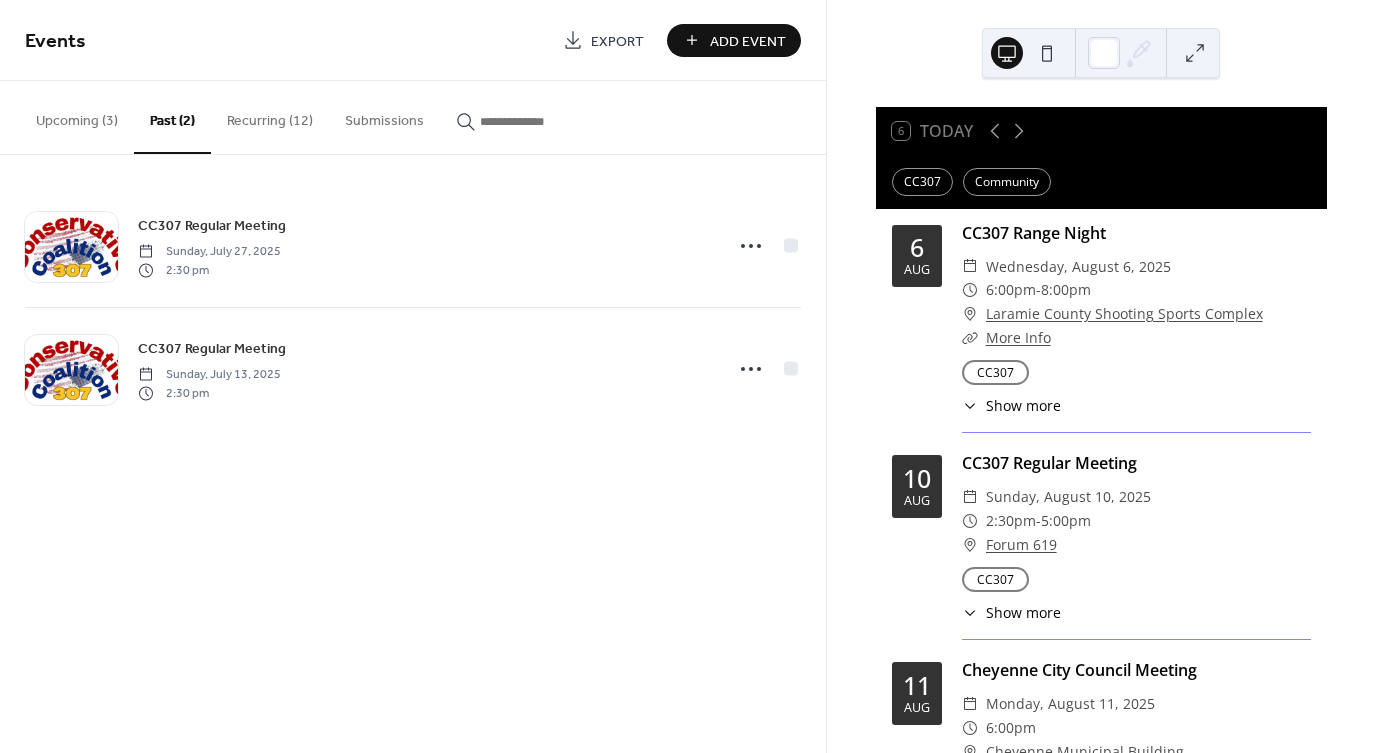 click on "Recurring (12)" at bounding box center [270, 116] 